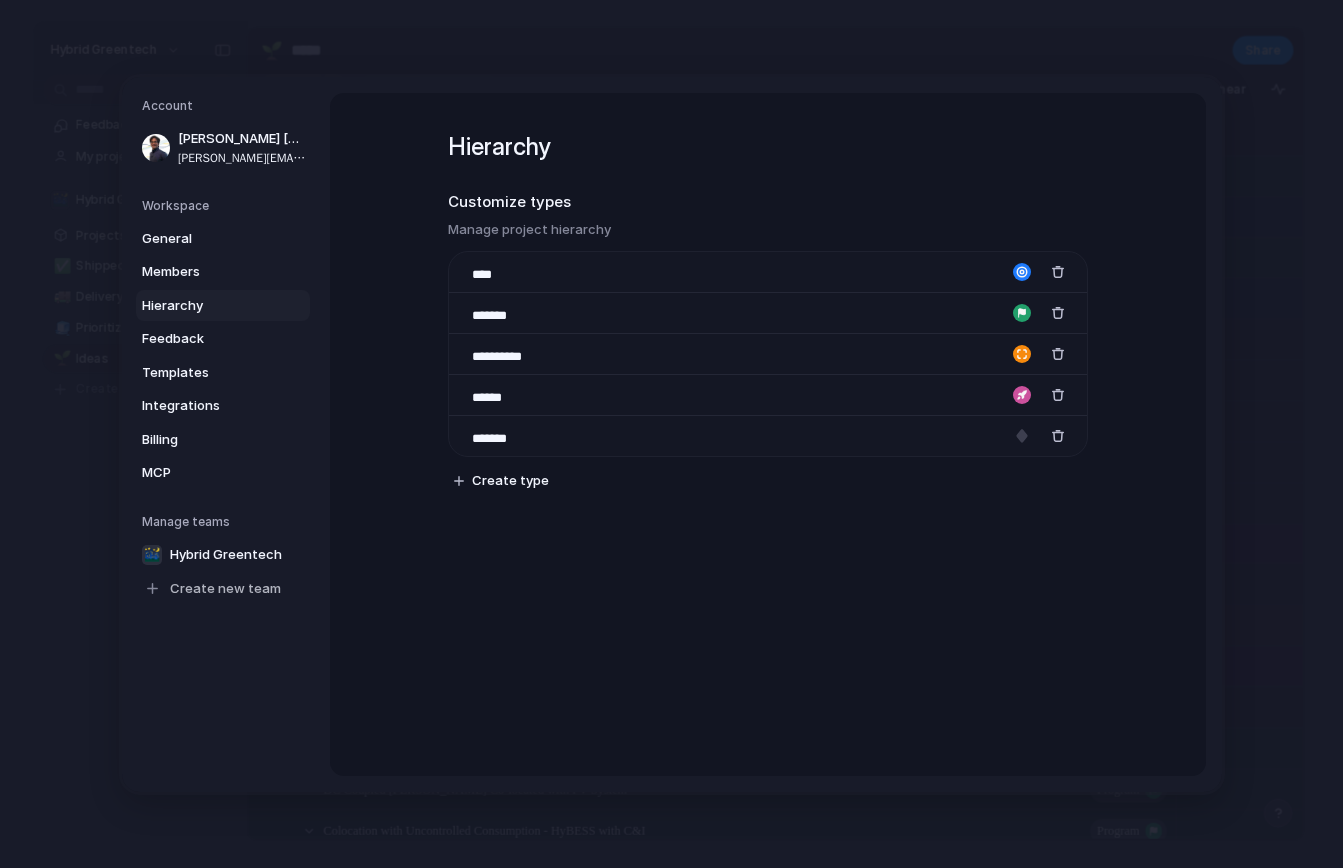 scroll, scrollTop: 0, scrollLeft: 0, axis: both 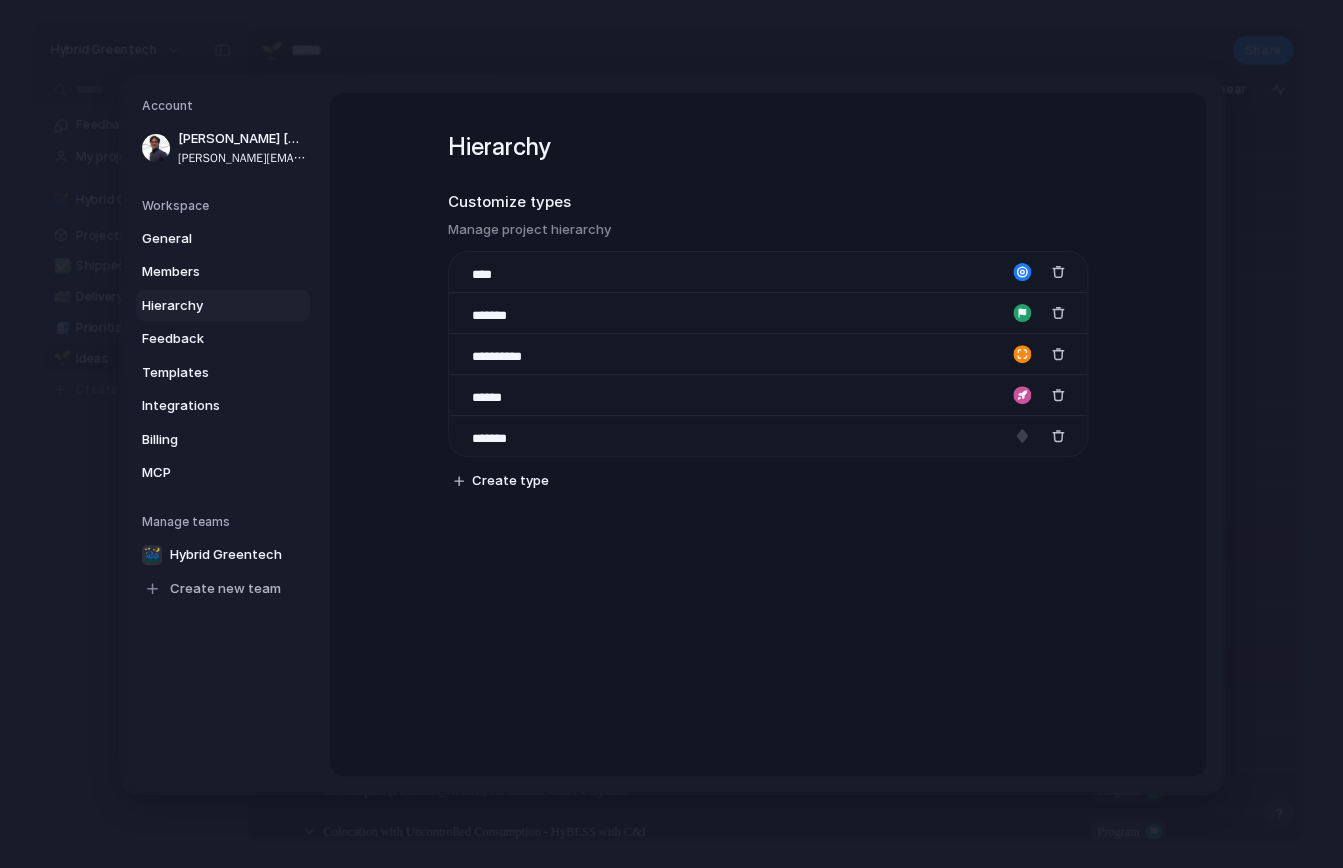 click on "Manage teams 🌃 Hybrid Greentech Create new team" at bounding box center [226, 558] 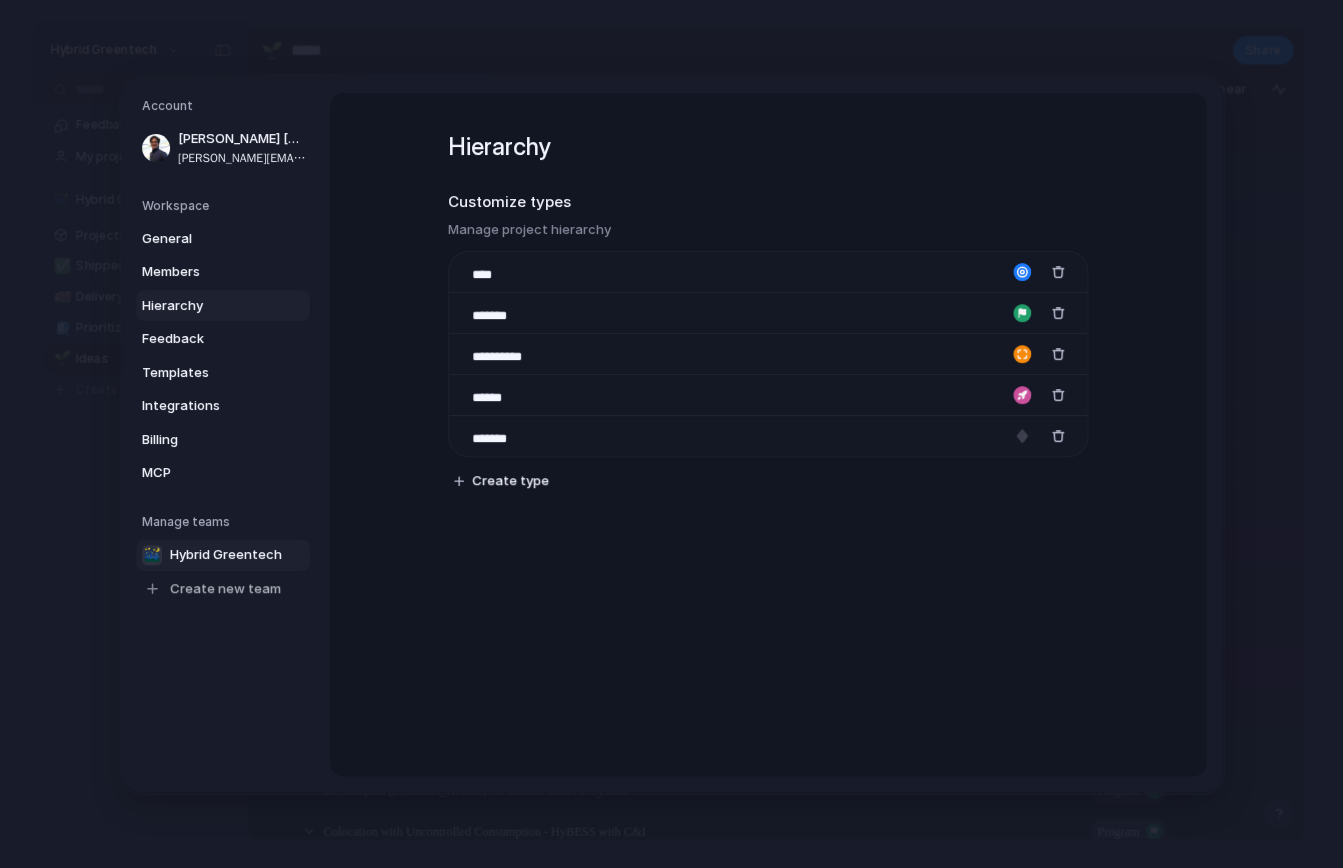 click on "Hybrid Greentech" at bounding box center (226, 554) 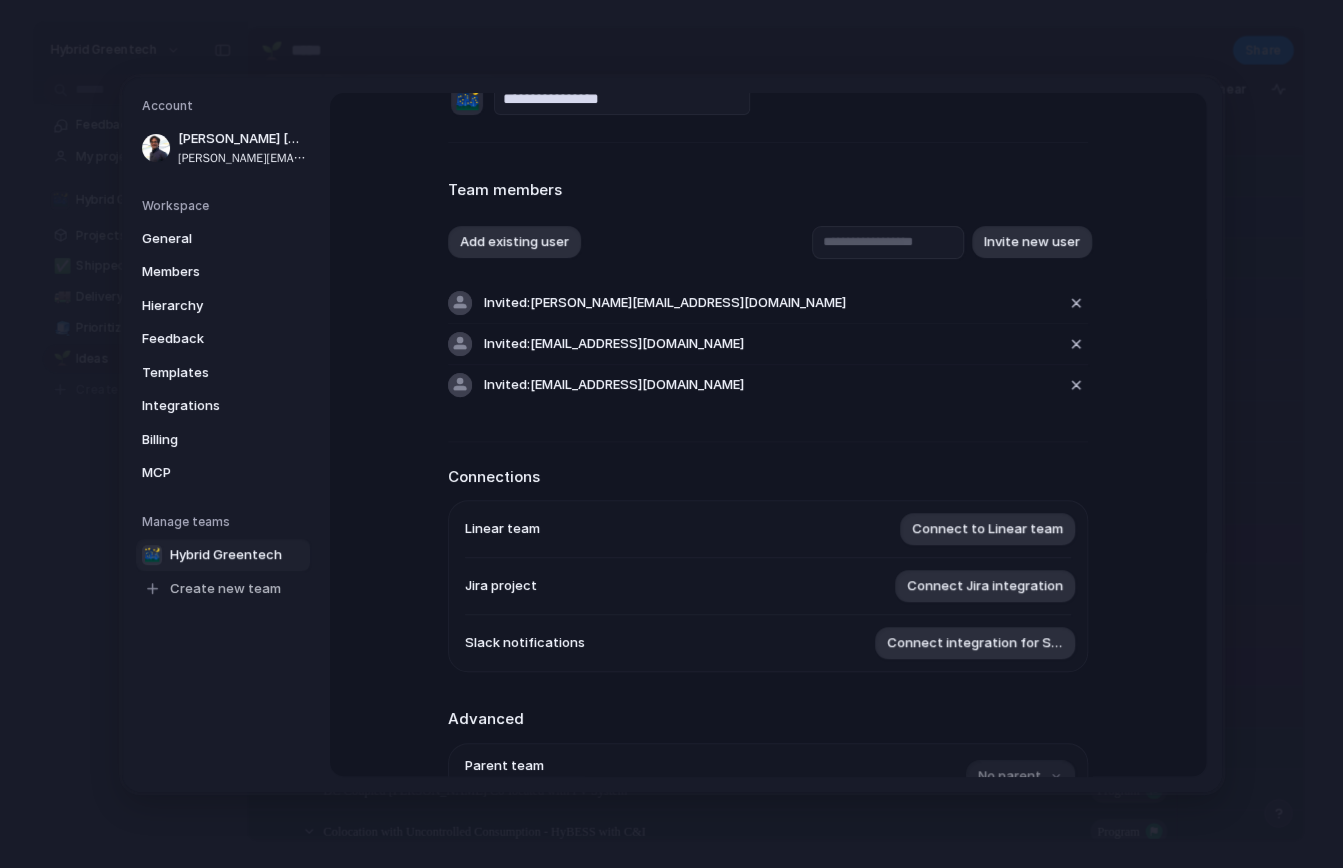scroll, scrollTop: 68, scrollLeft: 0, axis: vertical 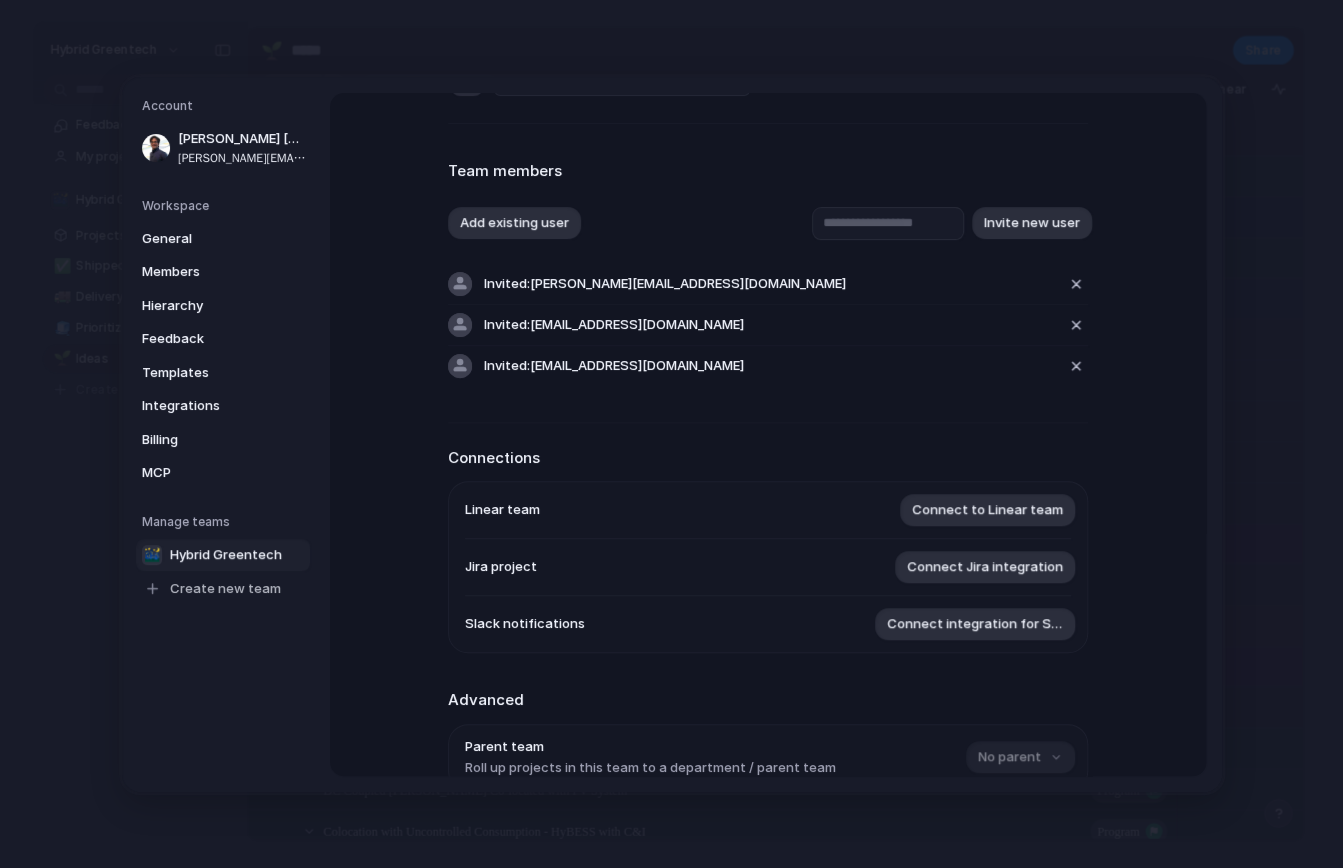 drag, startPoint x: 527, startPoint y: 318, endPoint x: 718, endPoint y: 323, distance: 191.06543 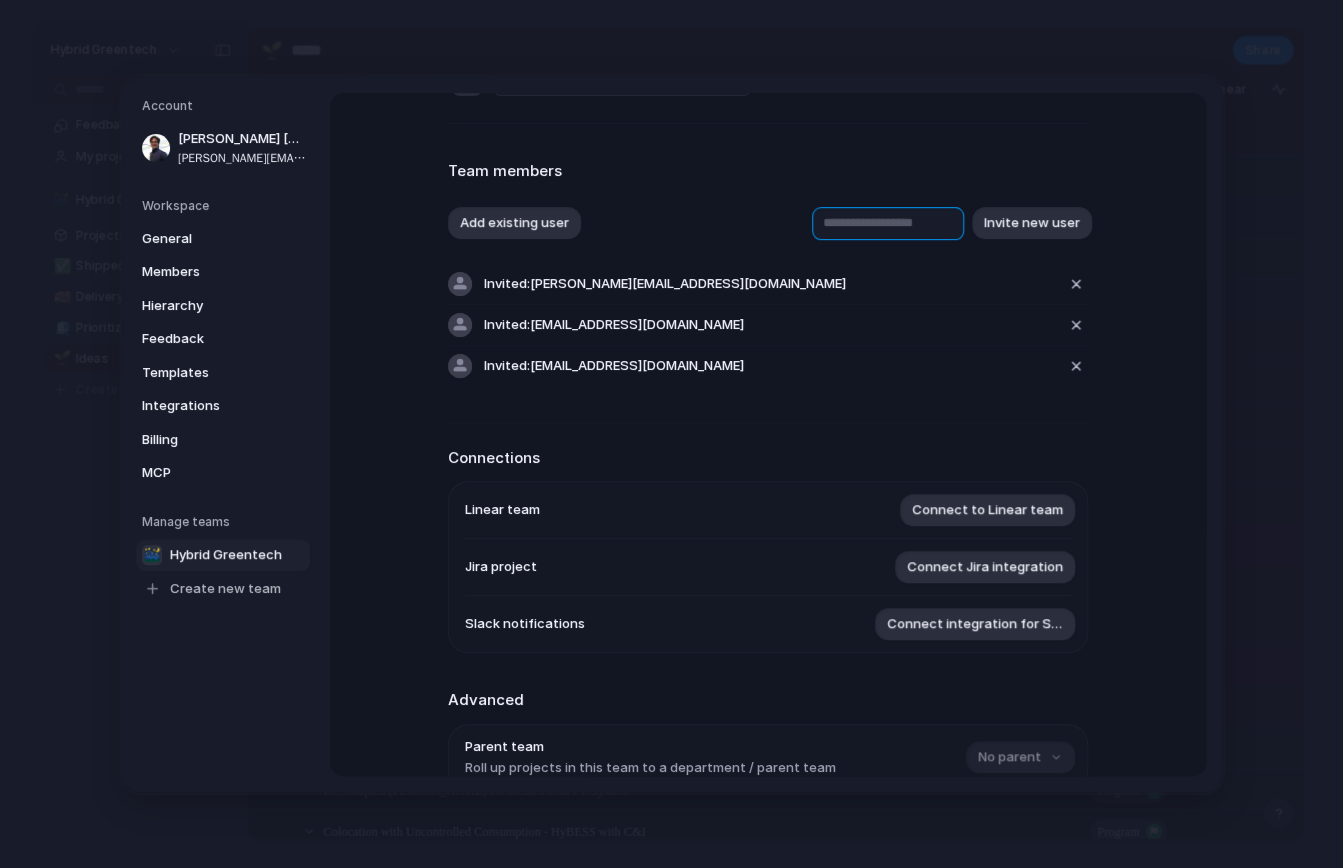click at bounding box center [888, 222] 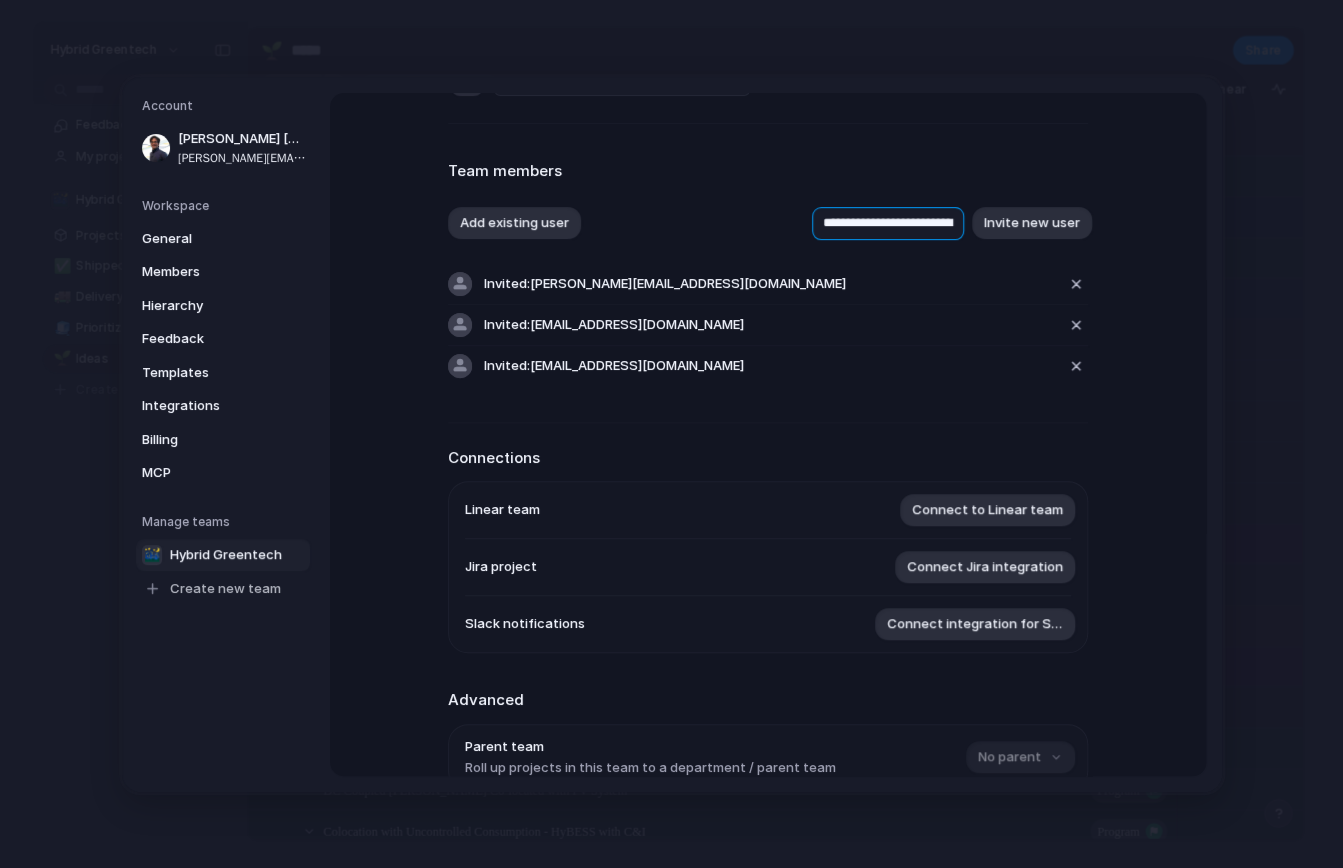 scroll, scrollTop: 0, scrollLeft: 15, axis: horizontal 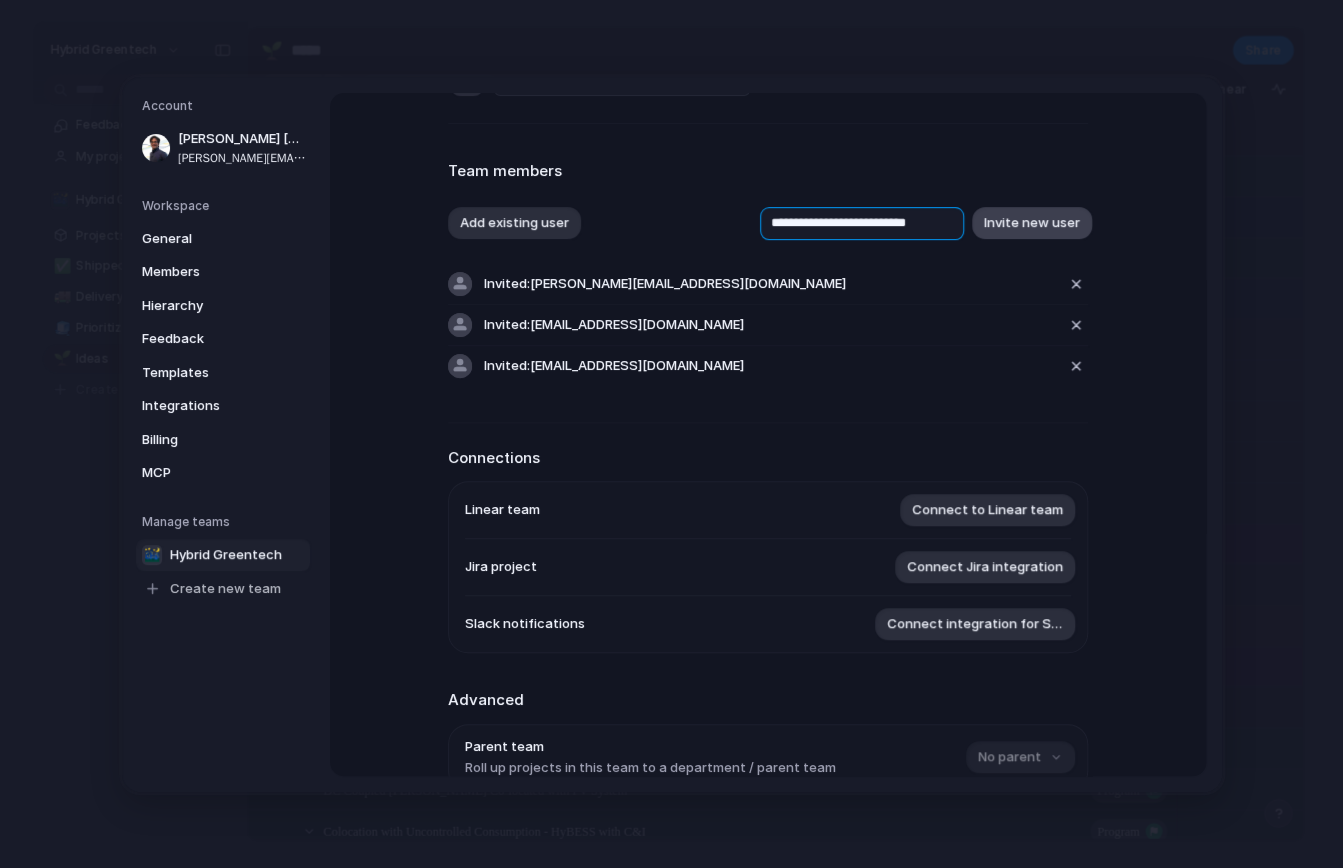 type on "**********" 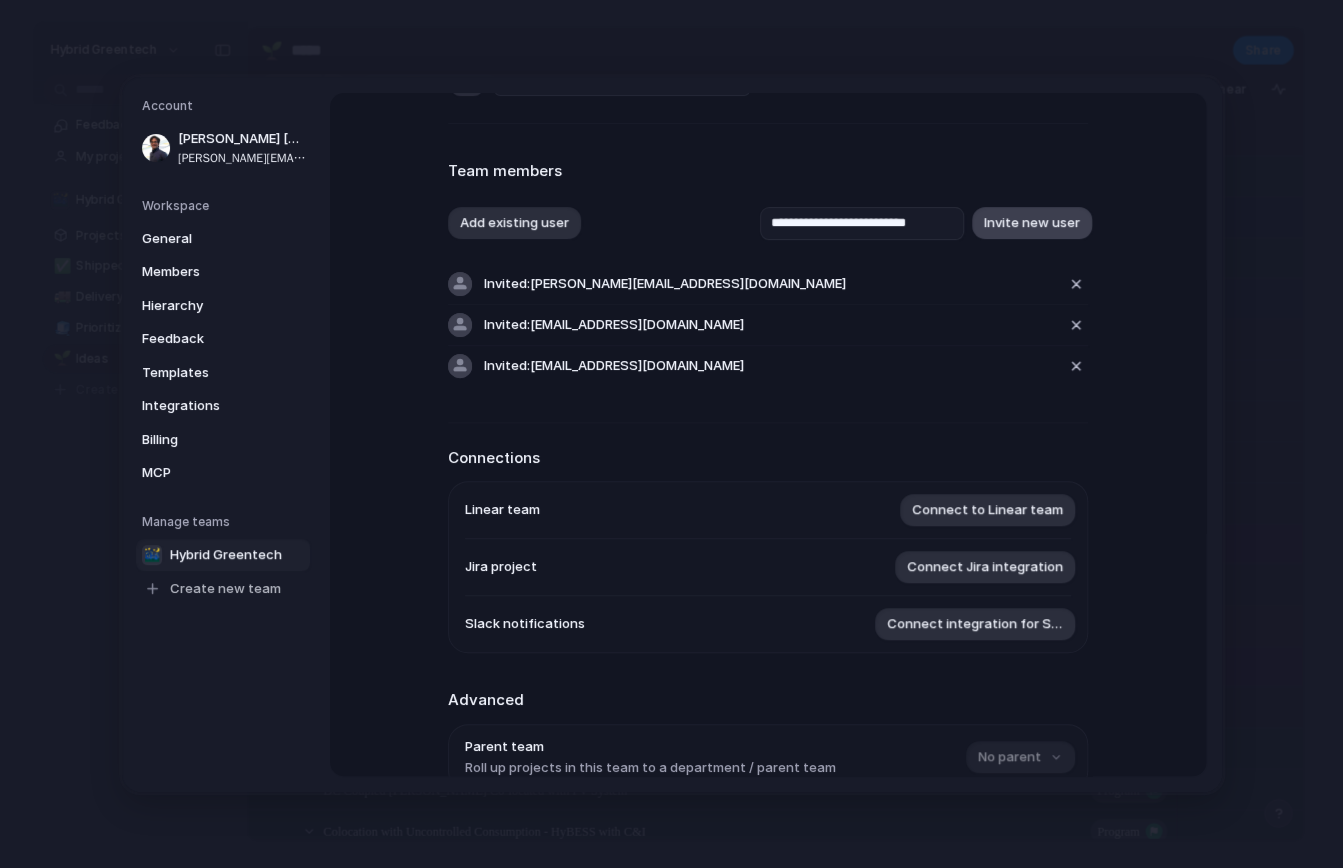 click on "Invite new user" at bounding box center [1032, 223] 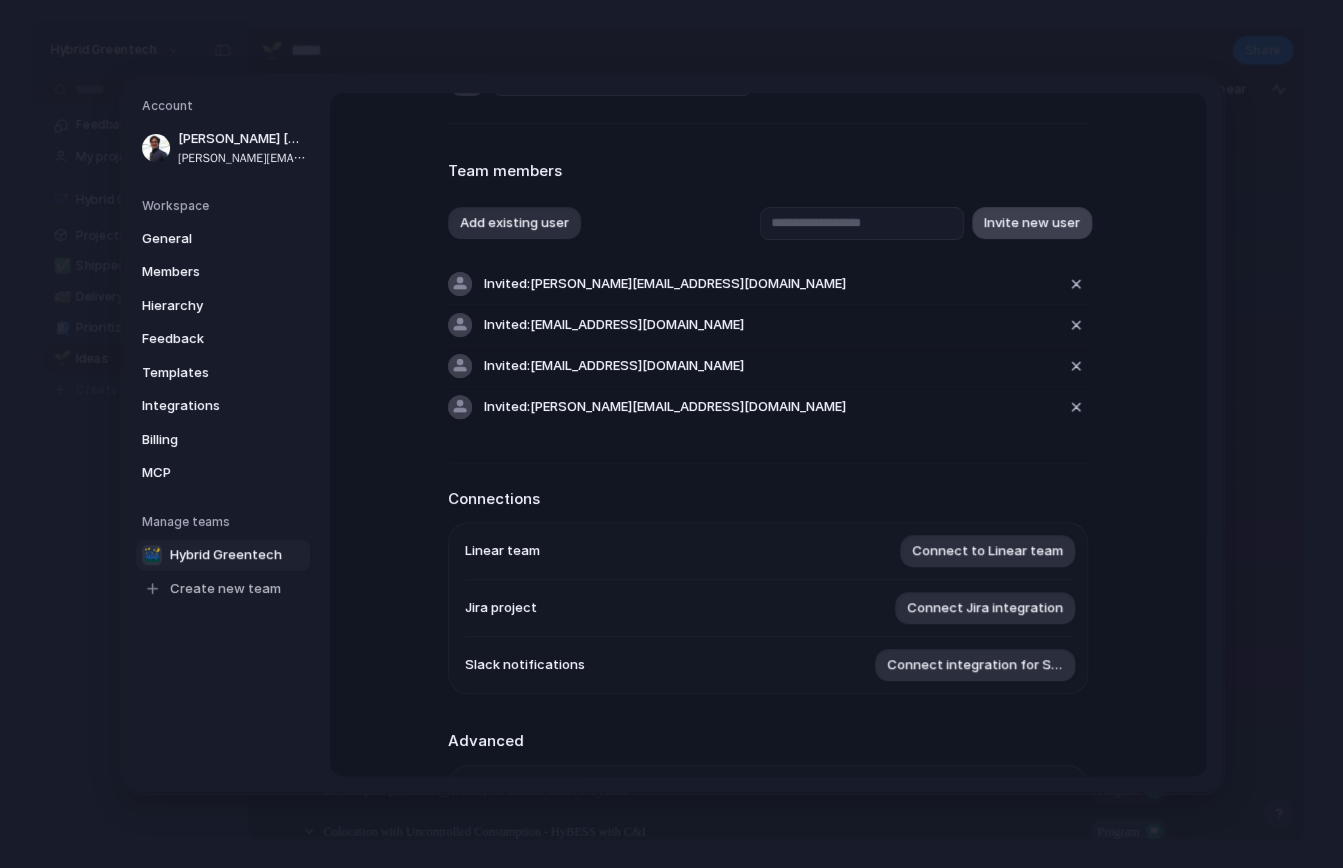 scroll, scrollTop: 0, scrollLeft: 0, axis: both 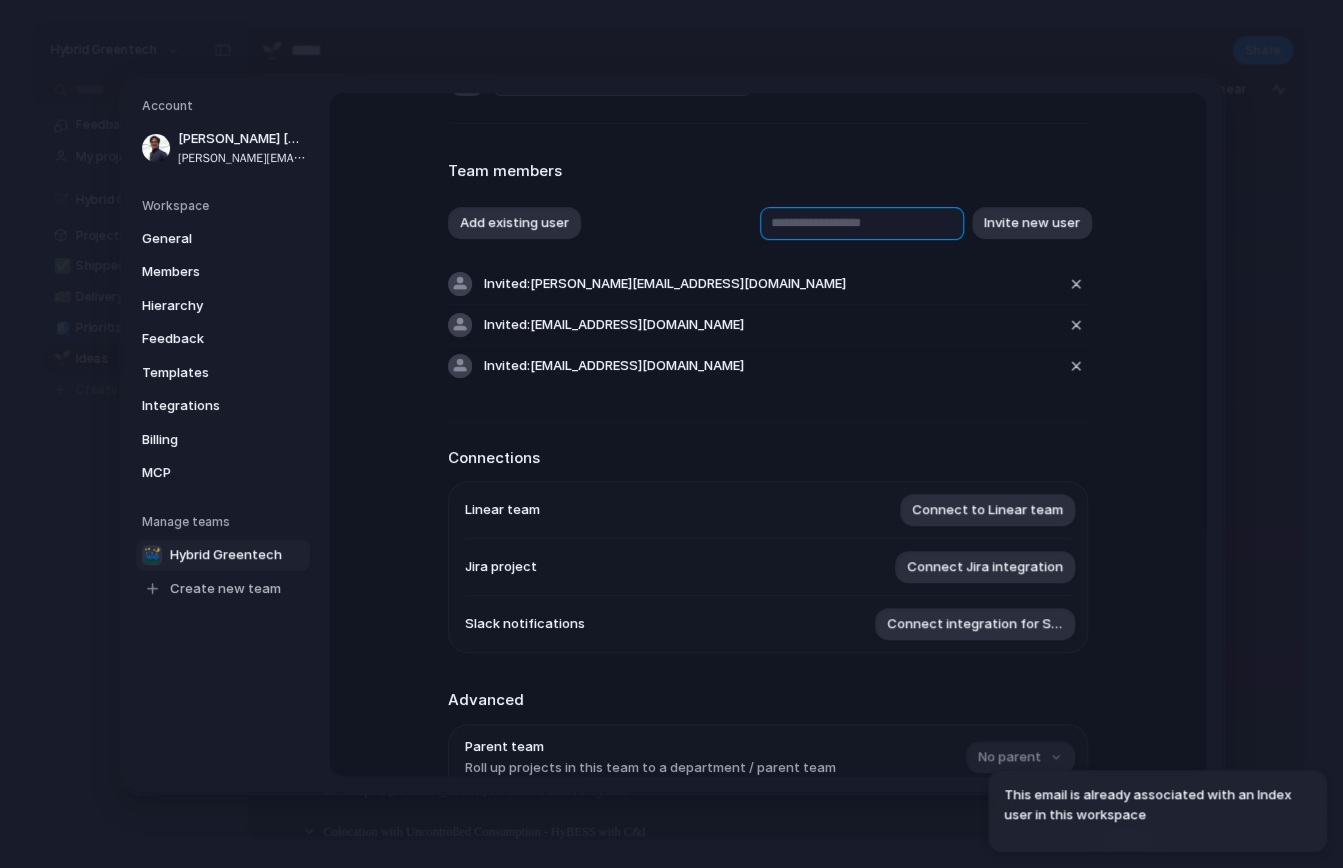 click at bounding box center [862, 222] 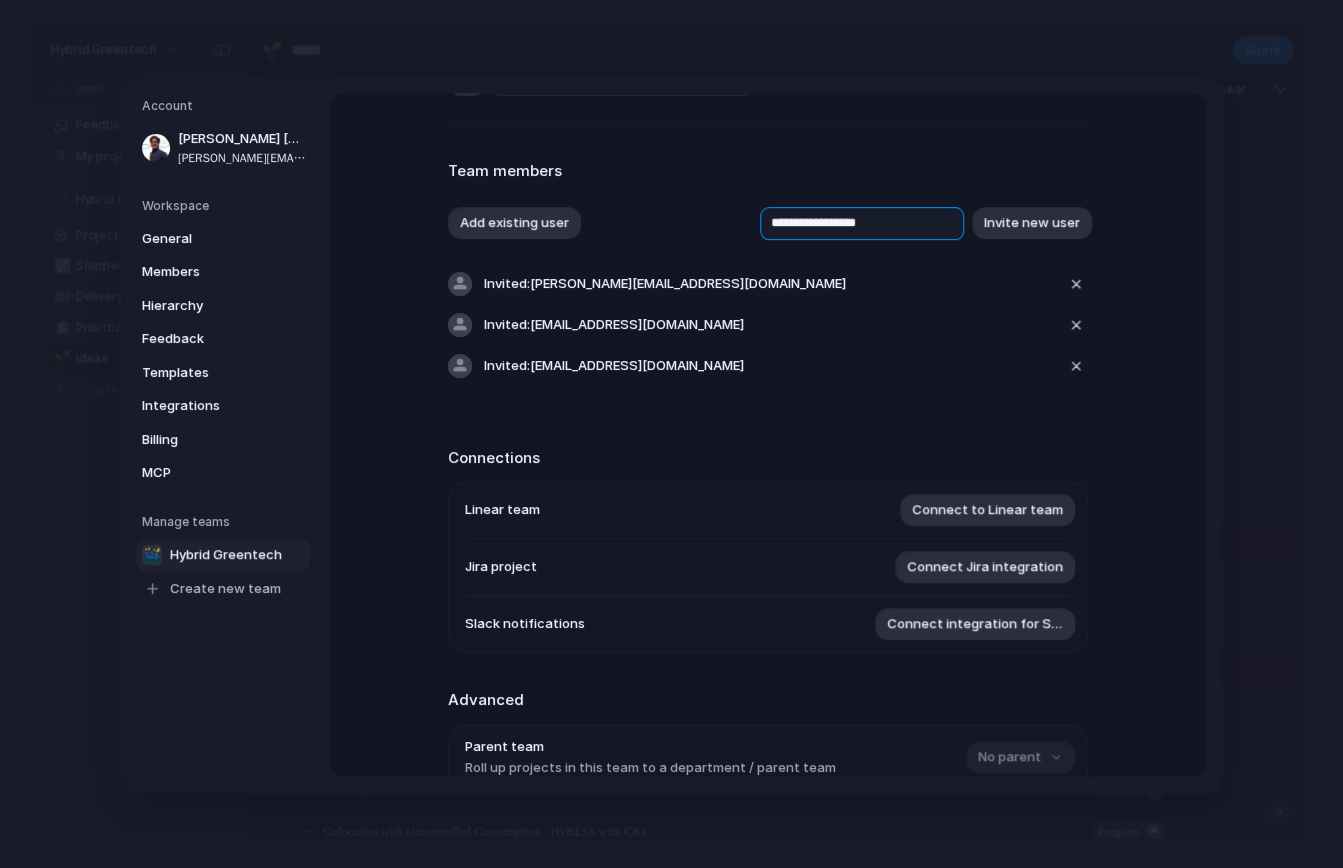 type on "**********" 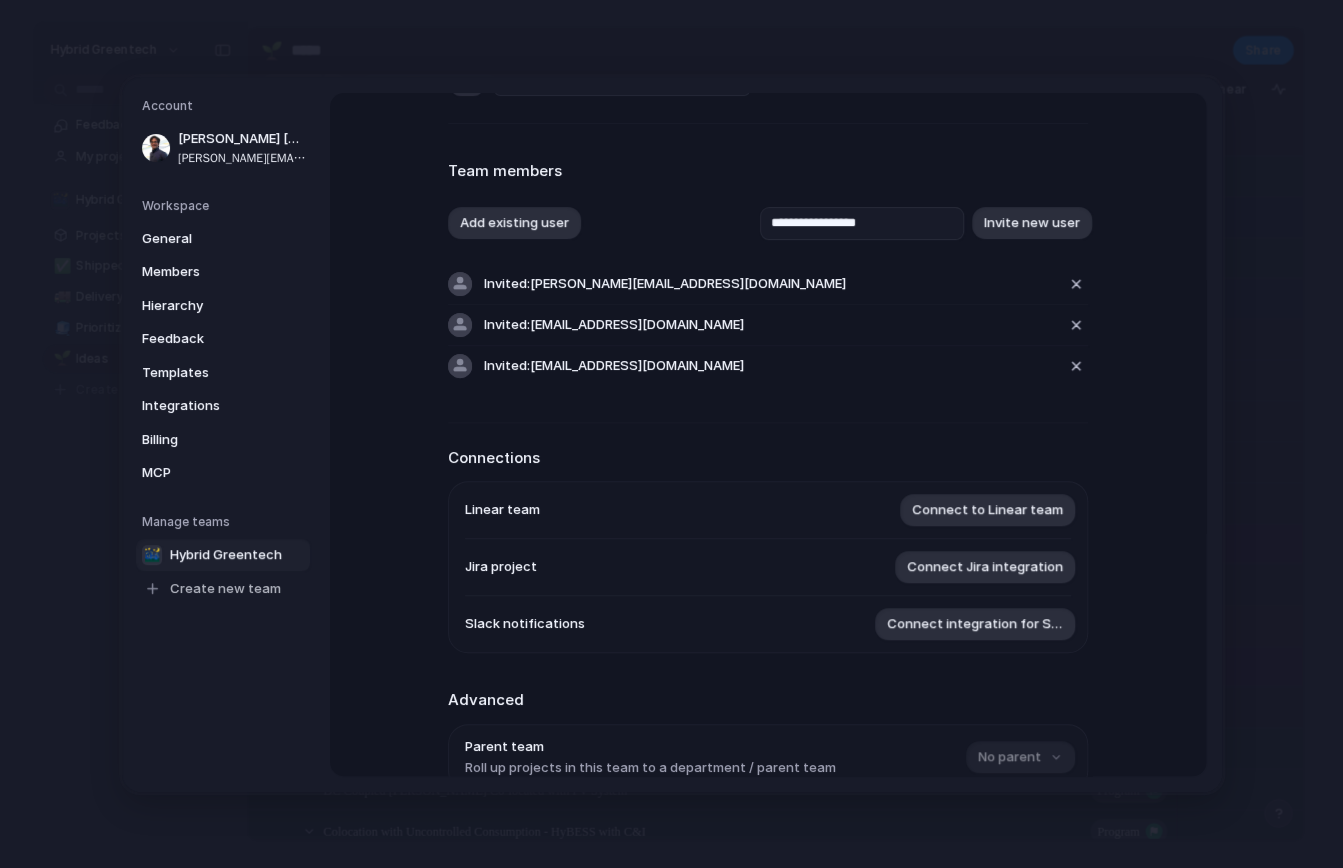 click on "**********" at bounding box center (768, 273) 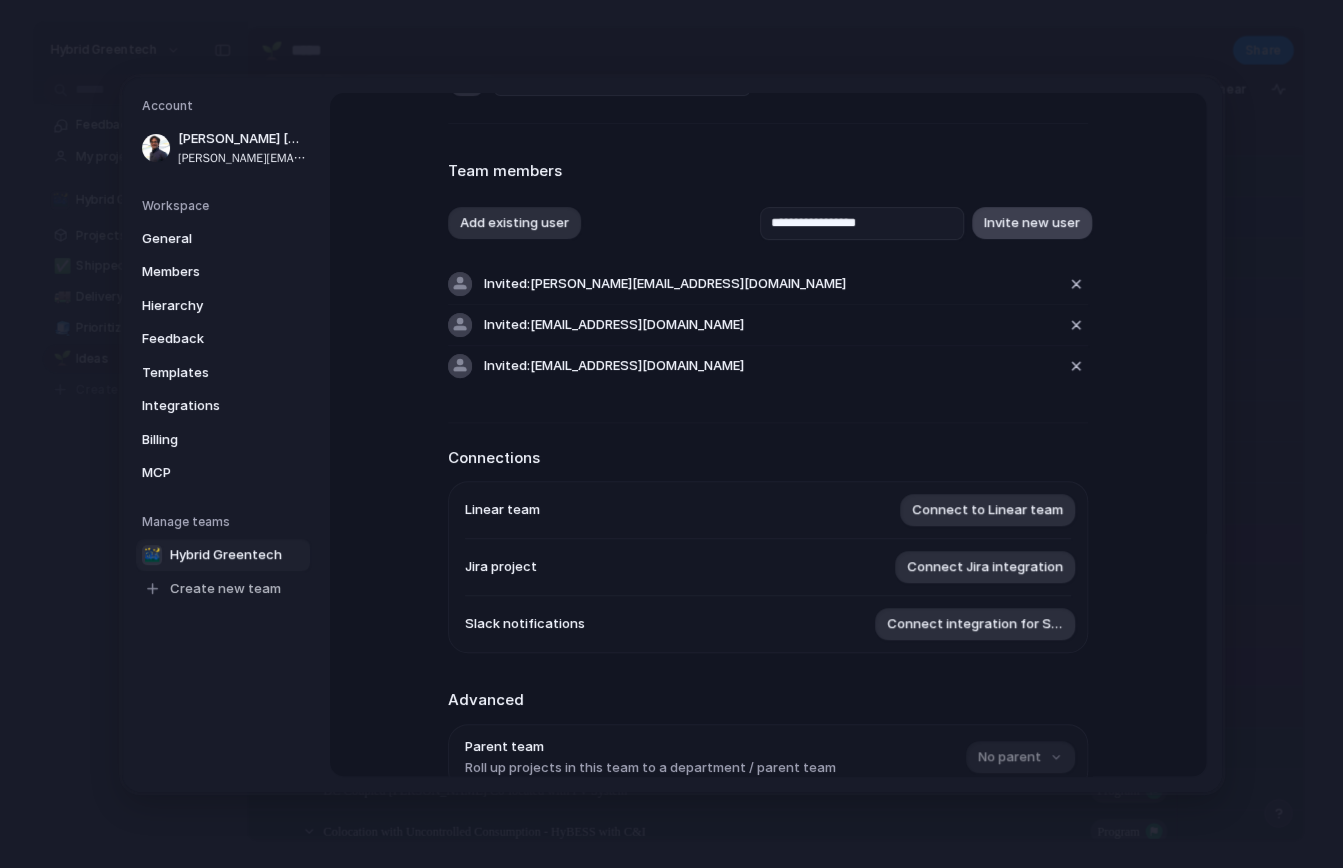 click on "Invite new user" at bounding box center [1032, 223] 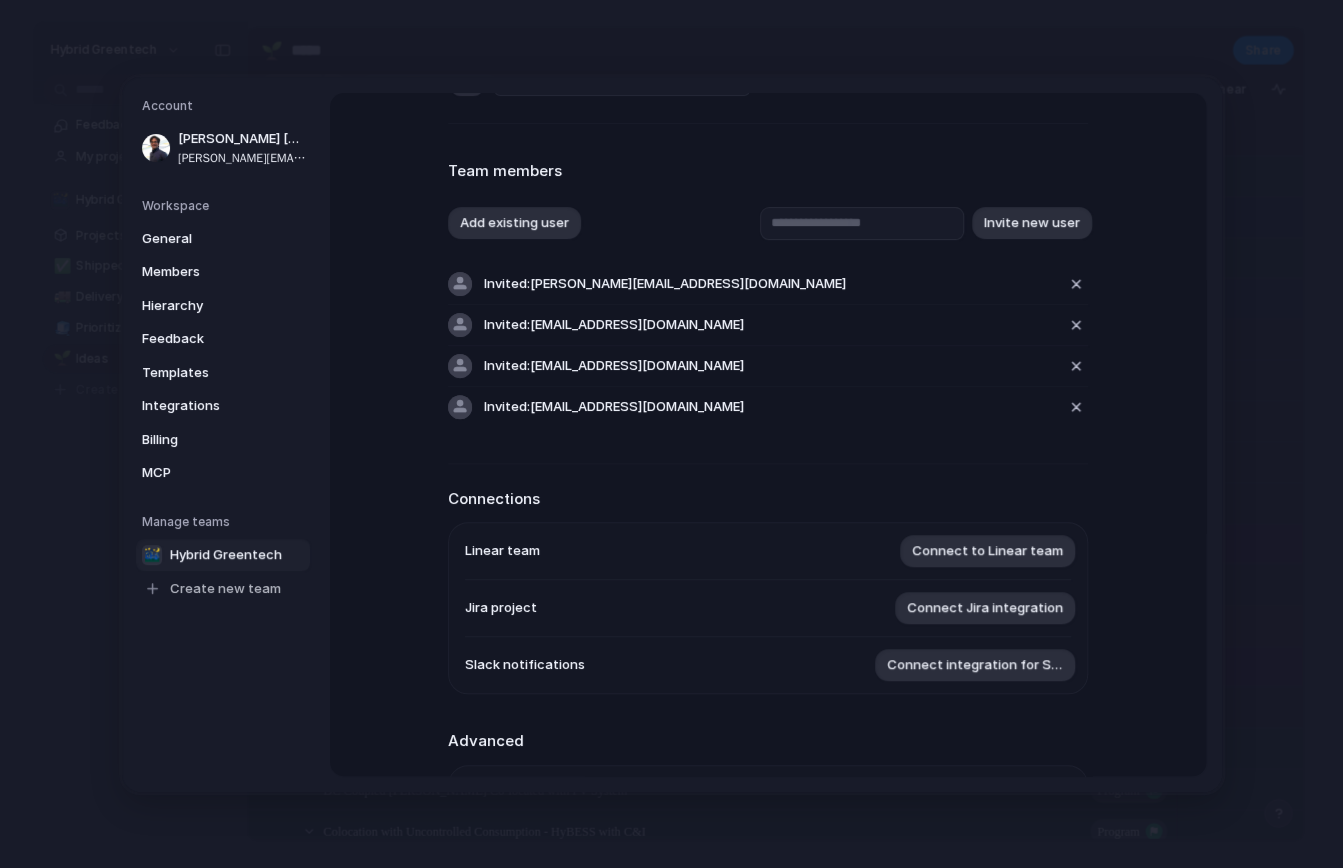 type 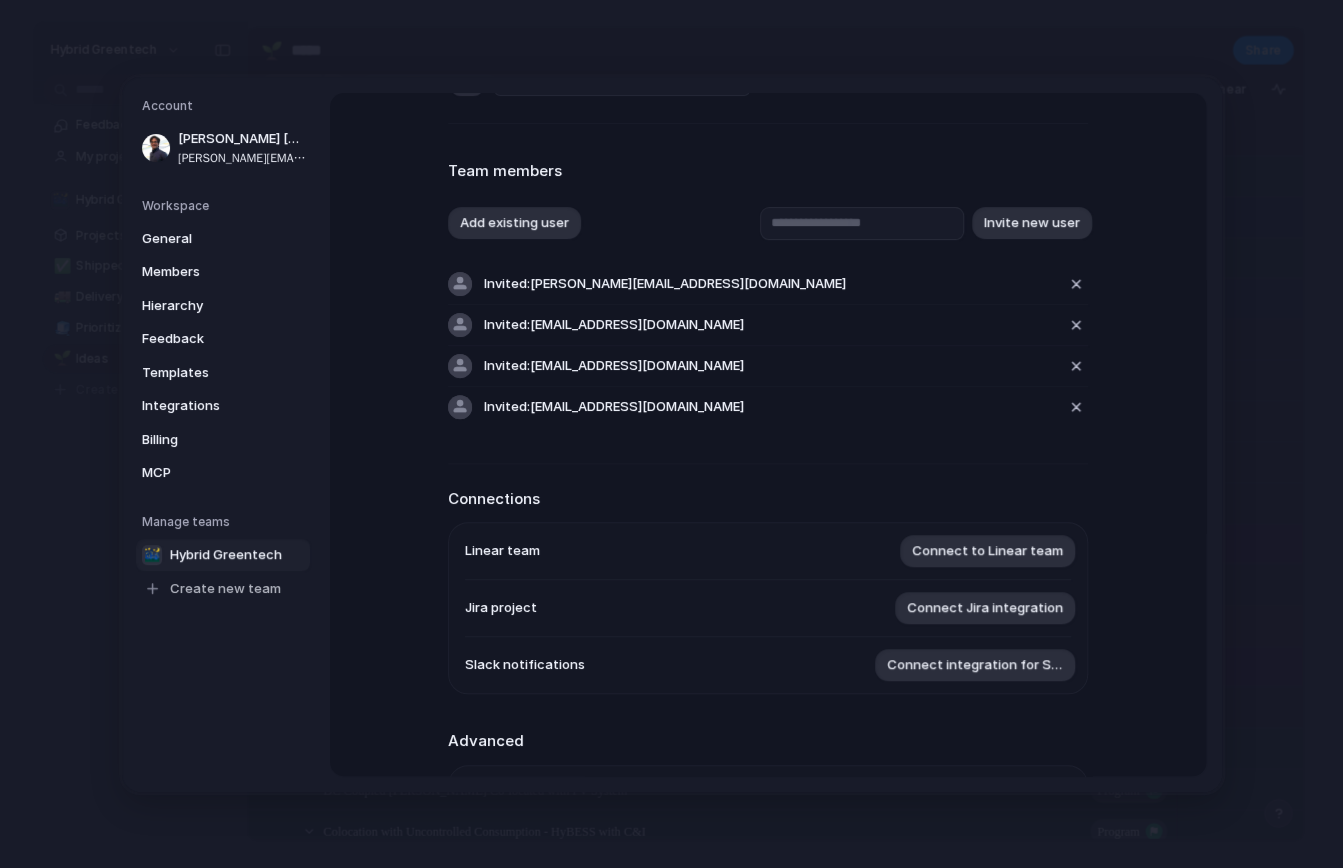 click on "**********" at bounding box center [768, 537] 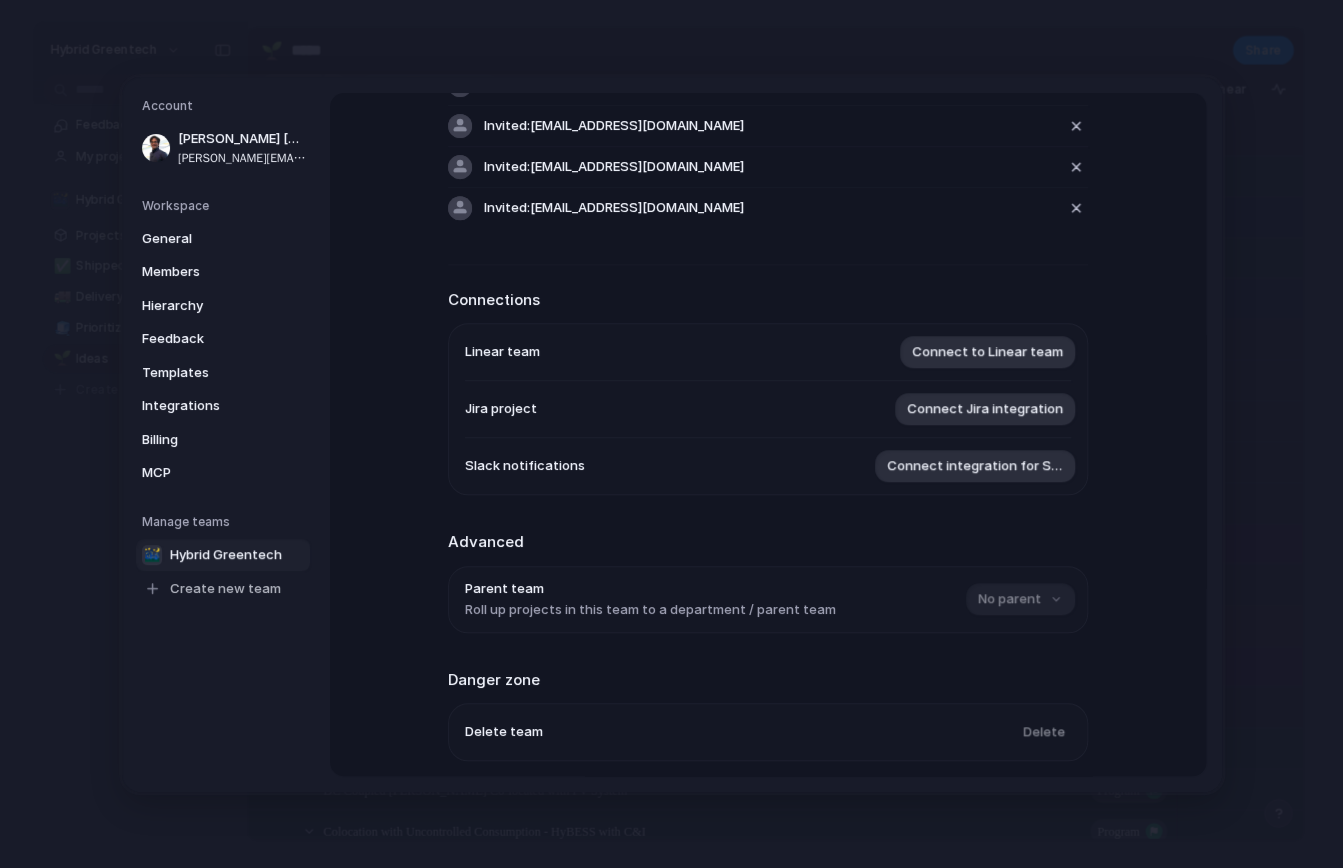 scroll, scrollTop: 346, scrollLeft: 0, axis: vertical 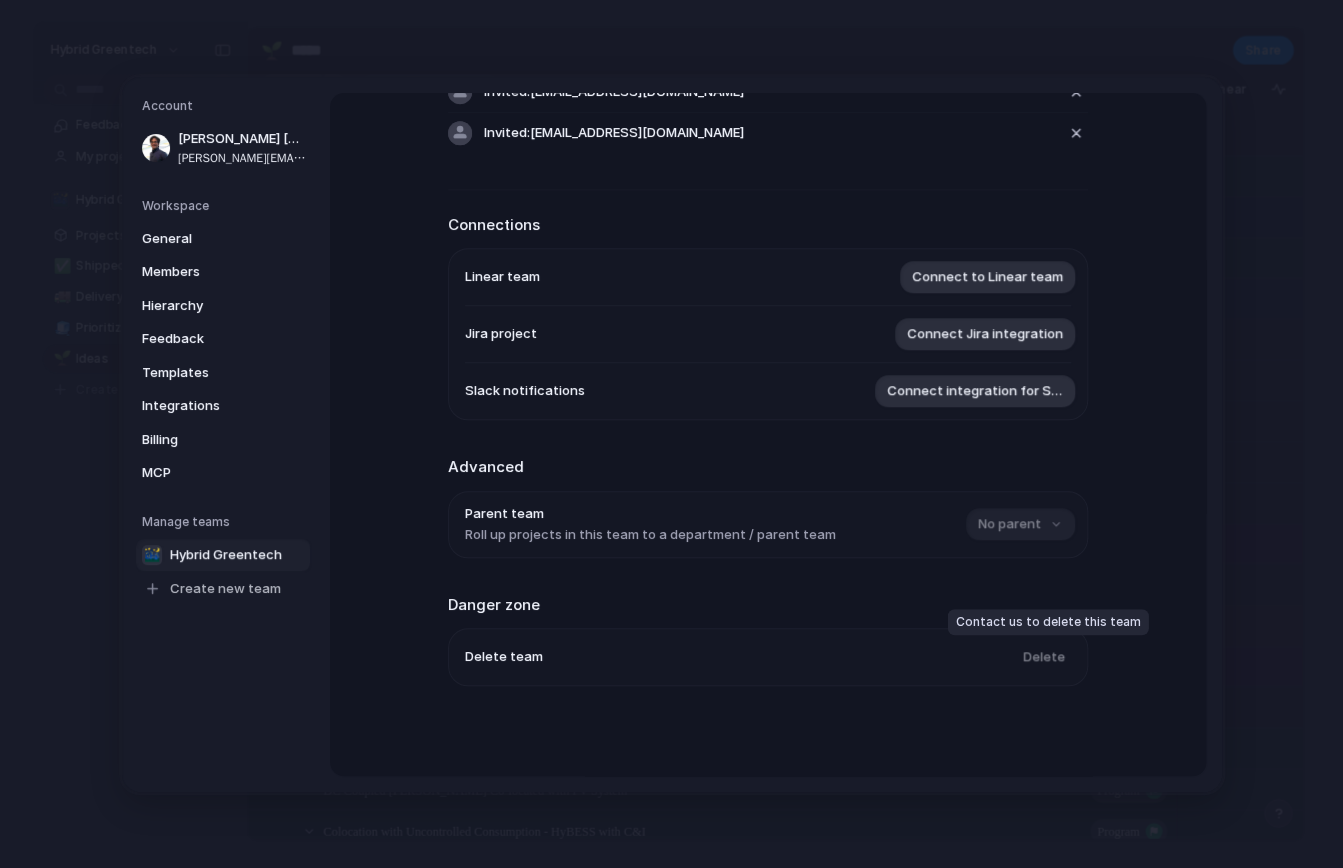 click on "Delete" at bounding box center [1041, 657] 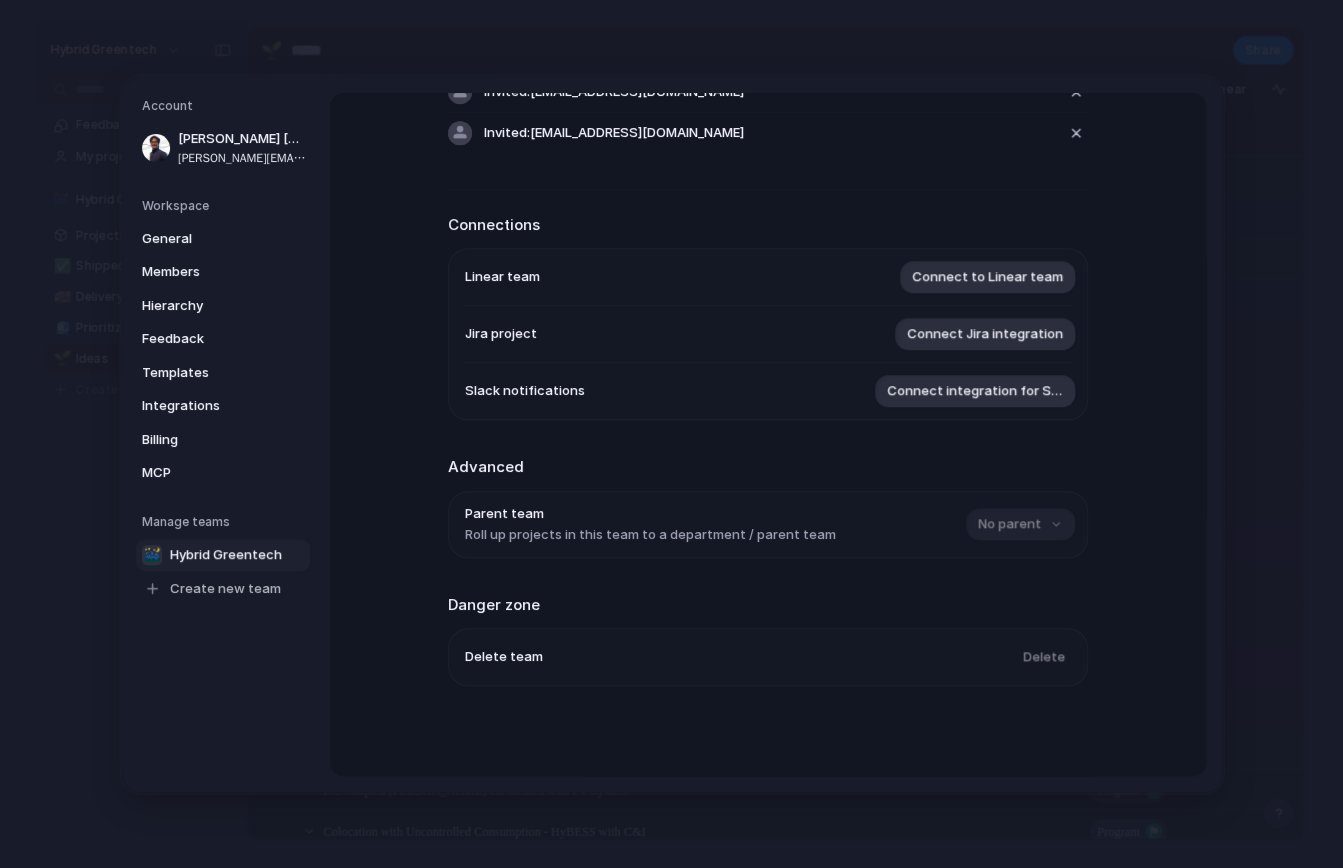 scroll, scrollTop: 0, scrollLeft: 0, axis: both 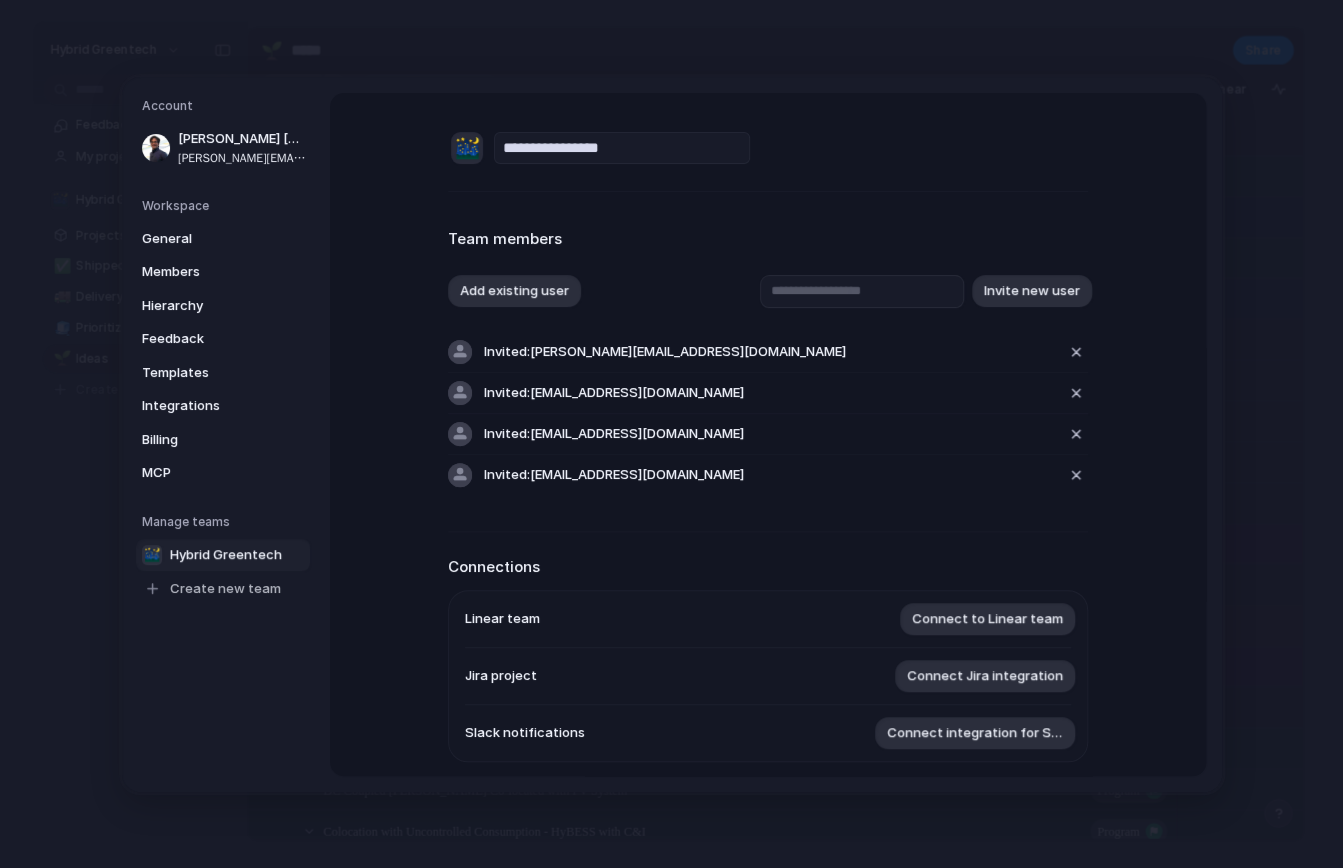 click on "🌃" at bounding box center (467, 148) 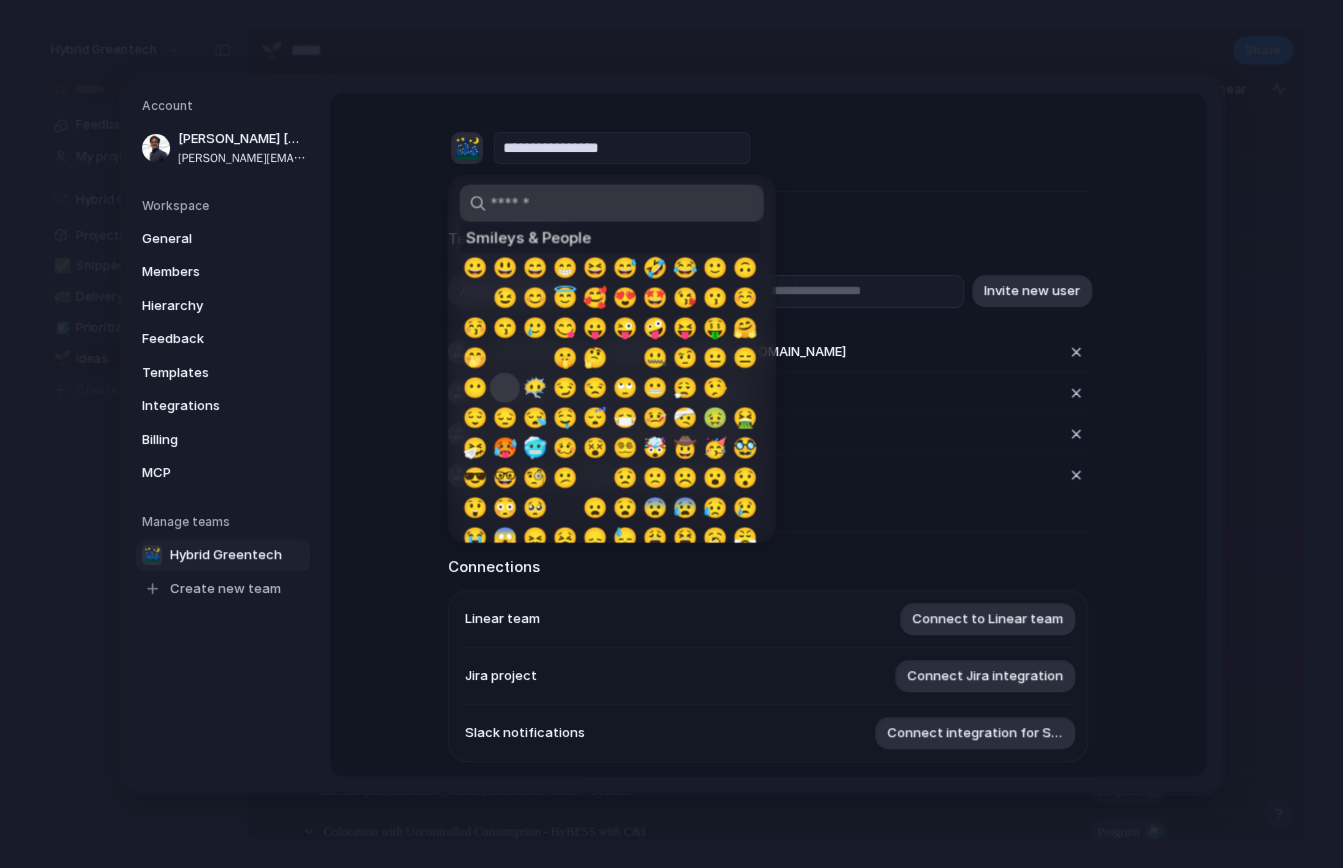 click on "🫥" at bounding box center [504, 388] 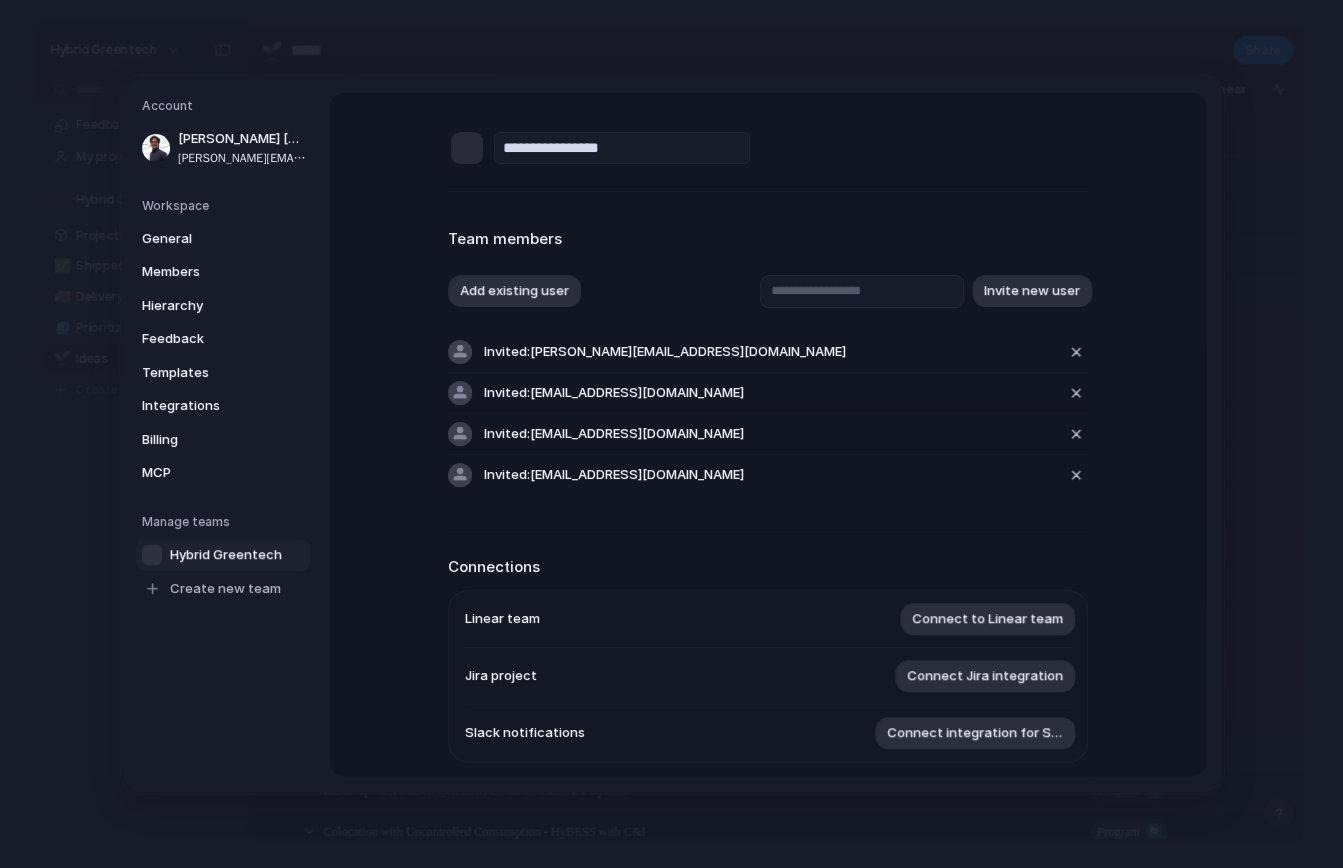 click on "🫥" at bounding box center [467, 148] 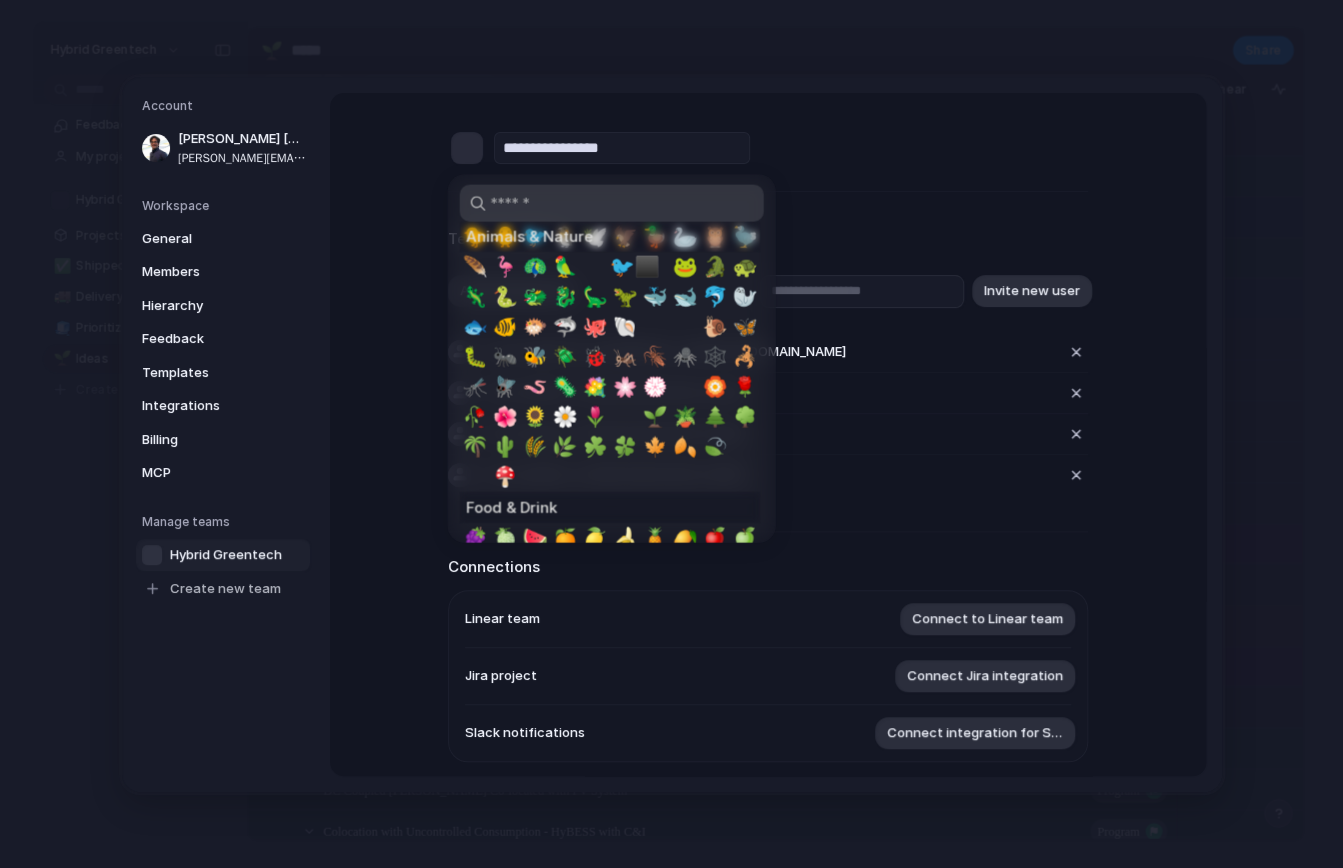 scroll, scrollTop: 2233, scrollLeft: 0, axis: vertical 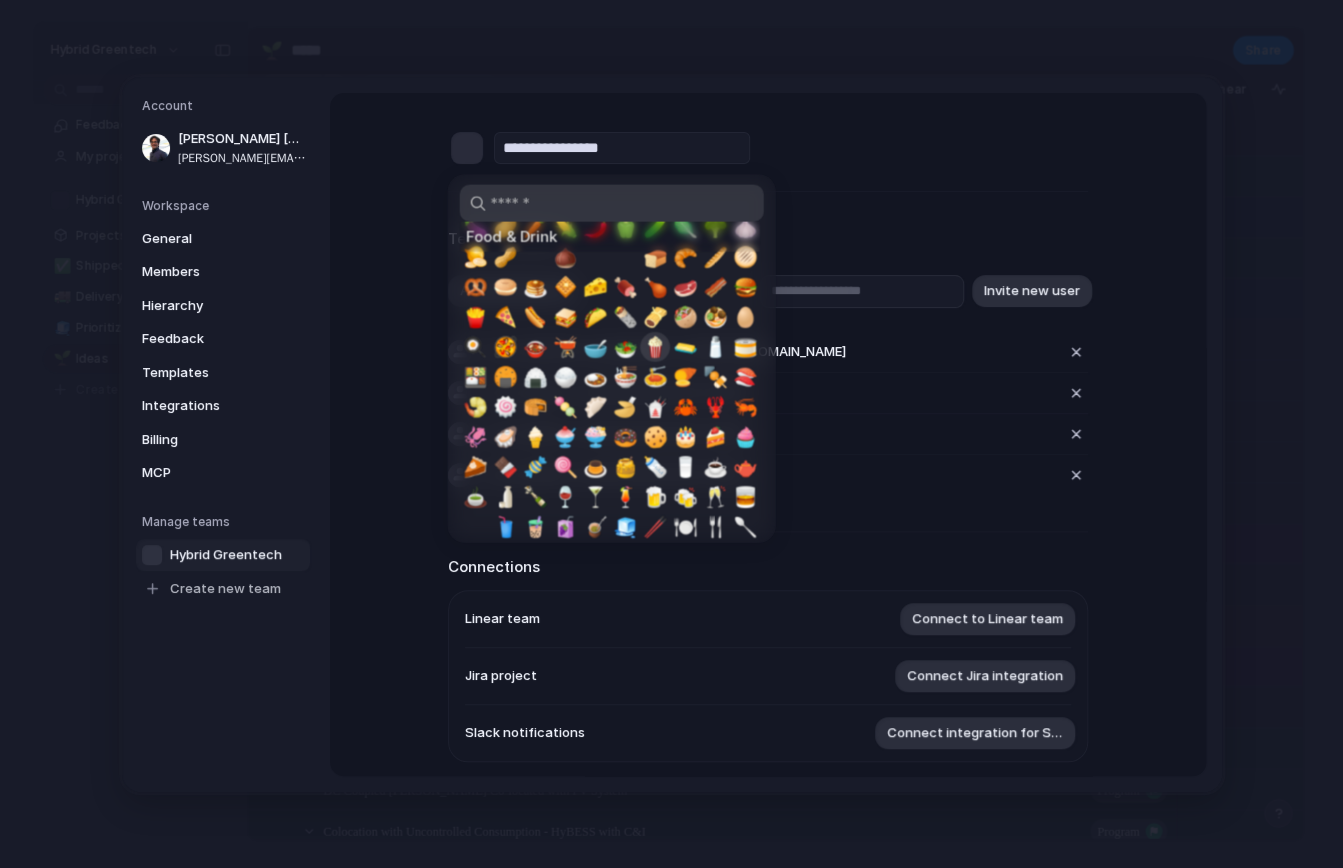 click on "🍿" at bounding box center (654, 347) 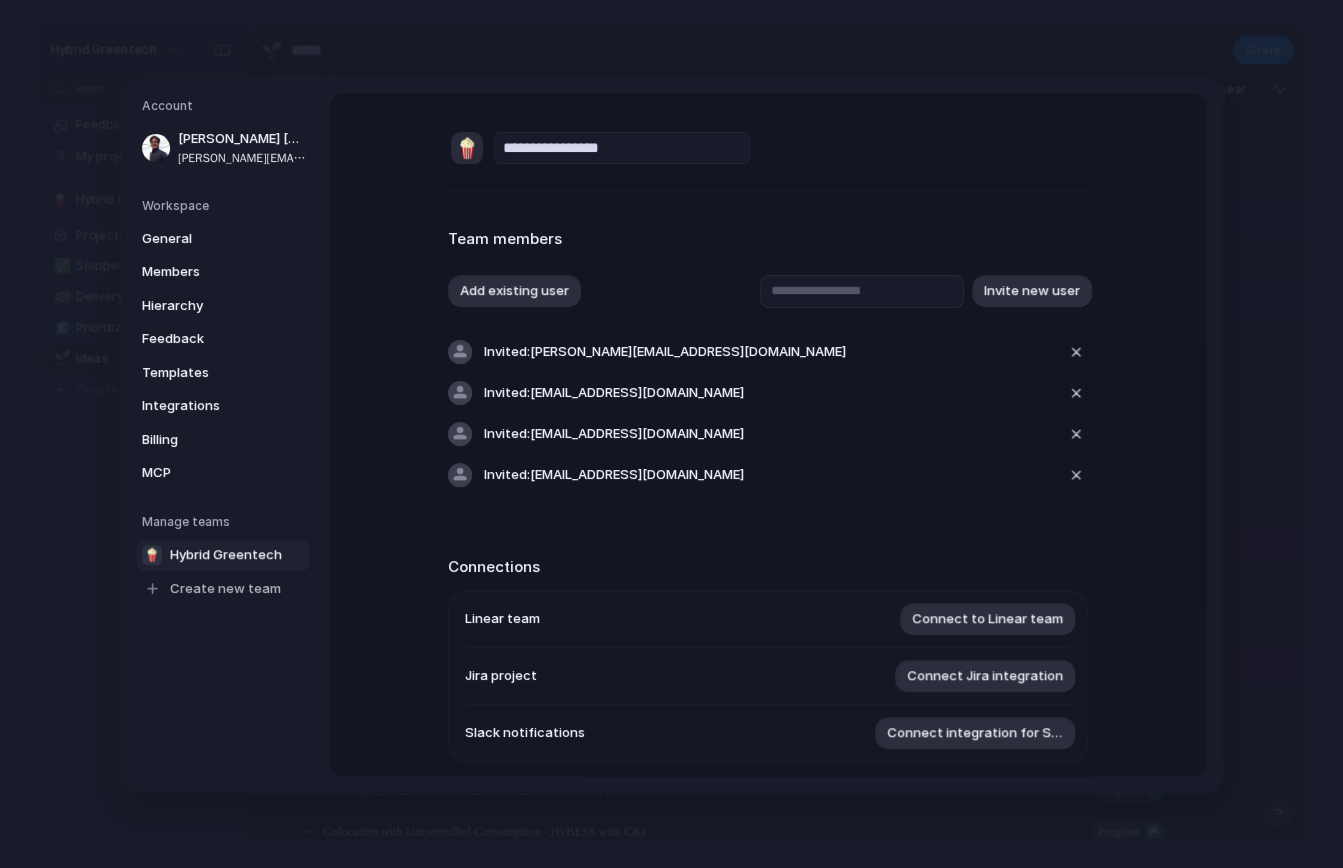 click on "**********" at bounding box center (768, 148) 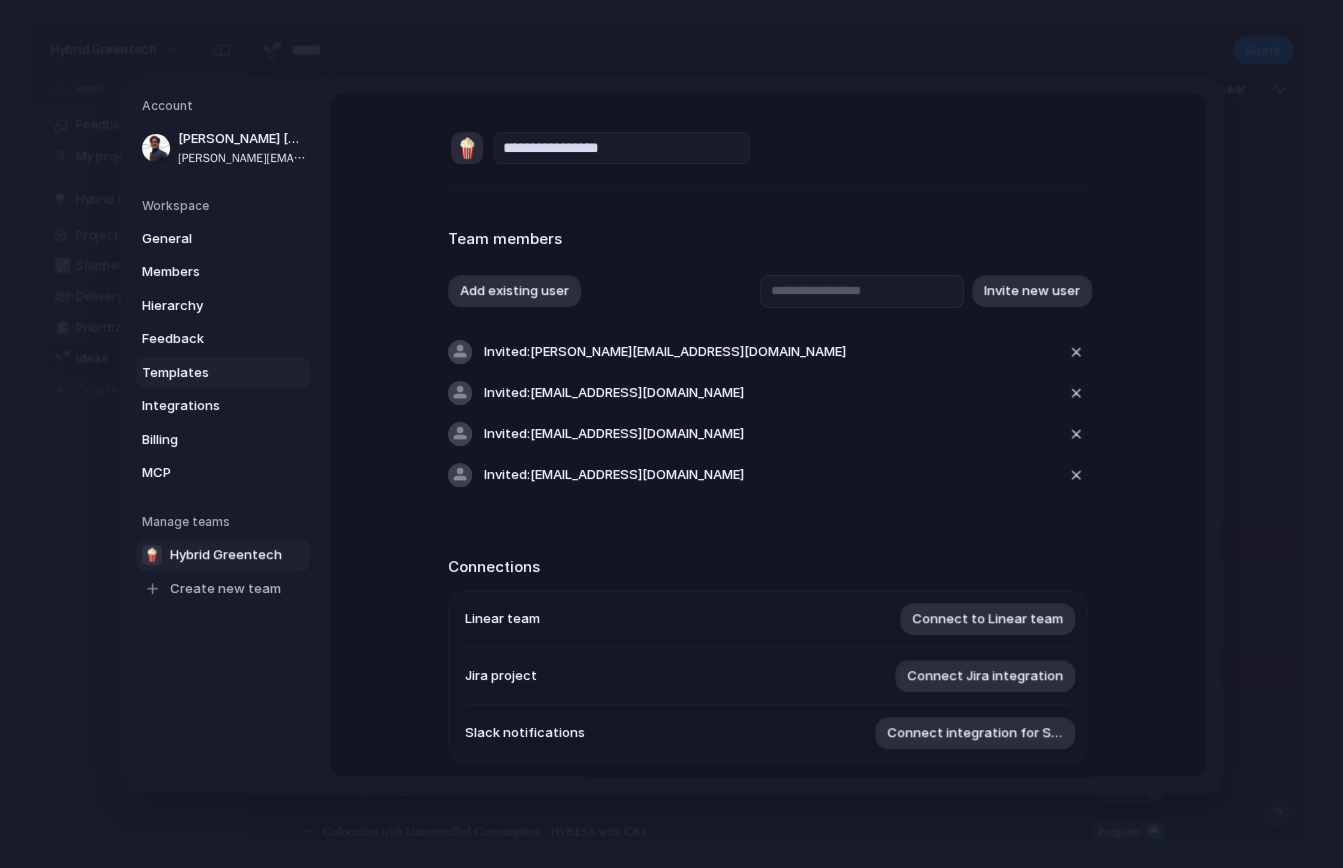 click on "Templates" at bounding box center [206, 372] 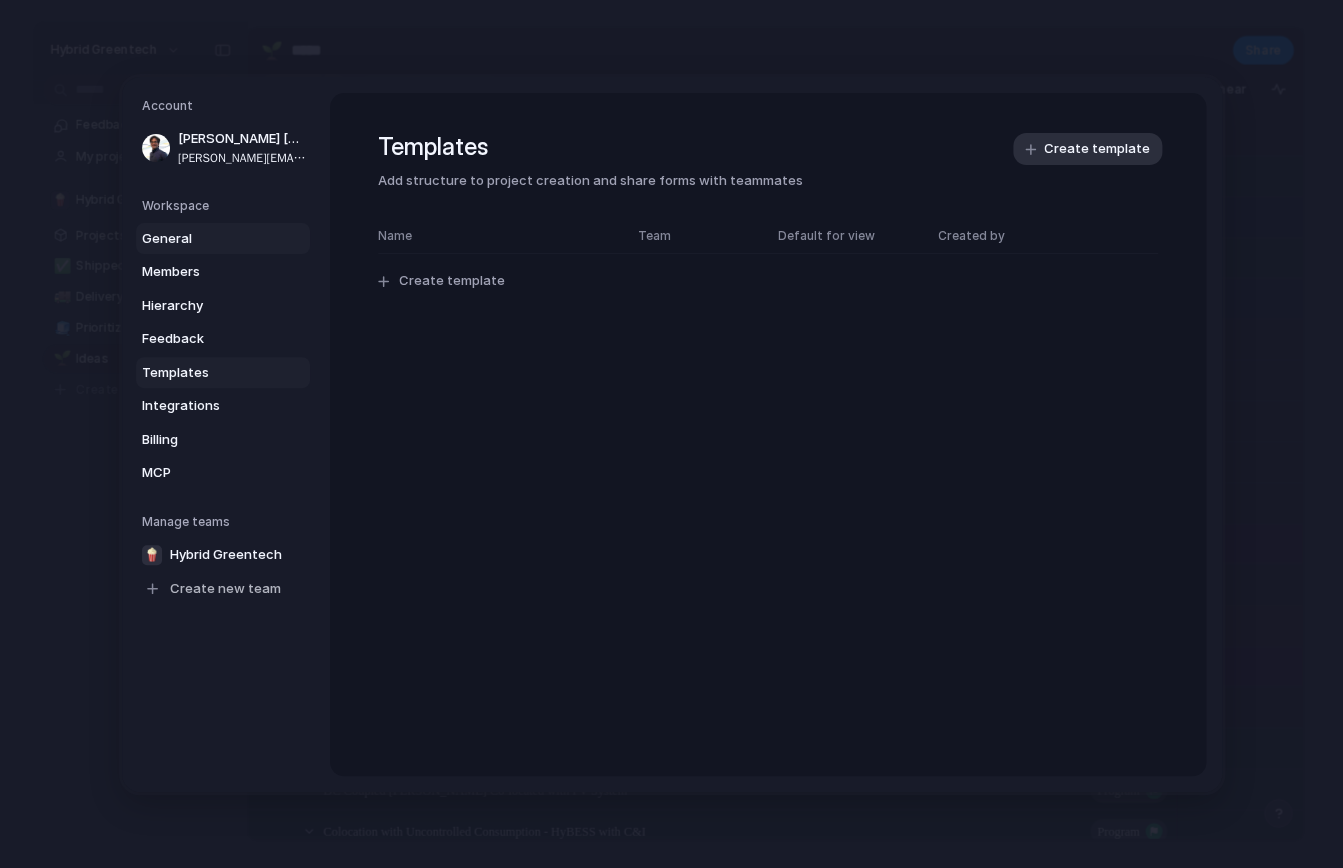 click on "General" at bounding box center [206, 238] 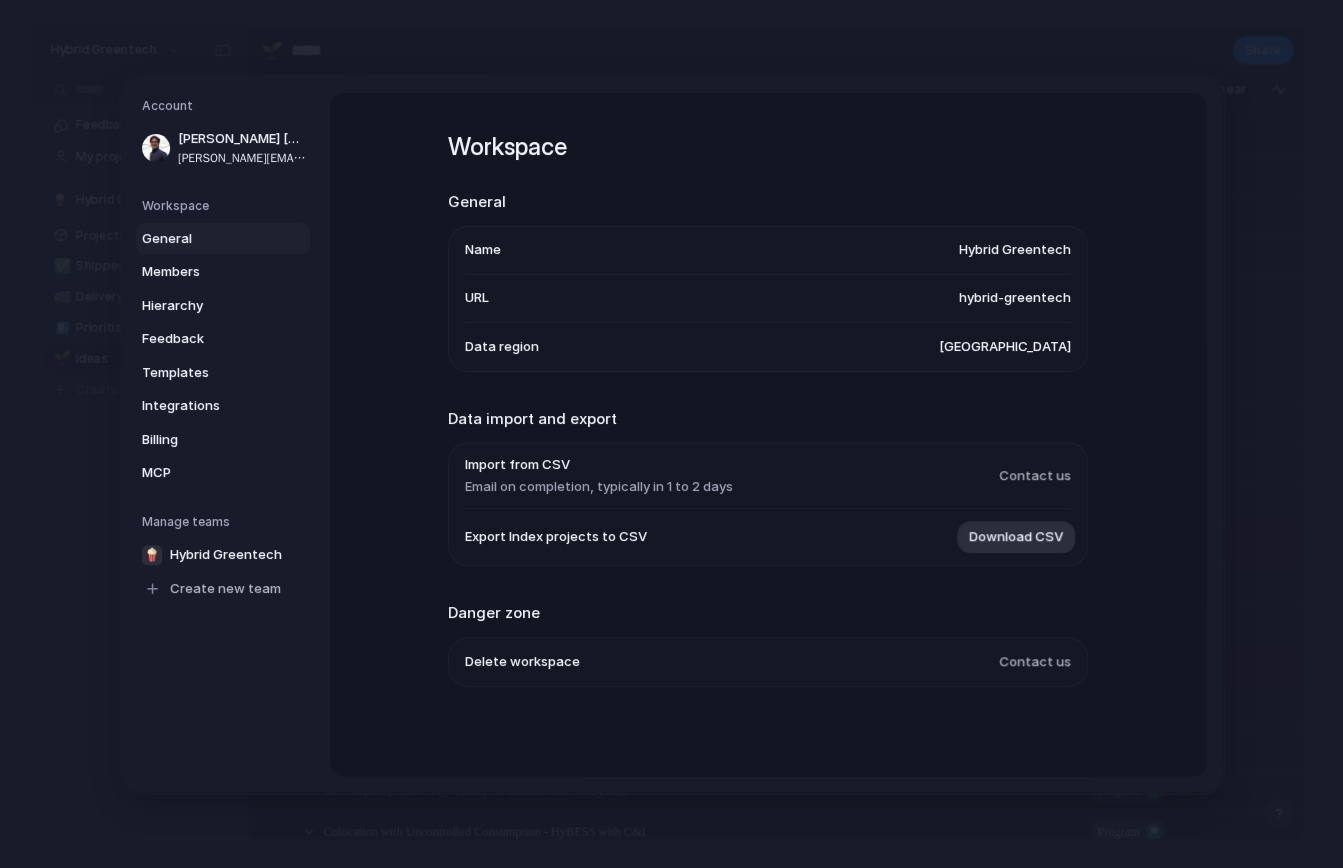 drag, startPoint x: 977, startPoint y: 281, endPoint x: 1115, endPoint y: 298, distance: 139.04315 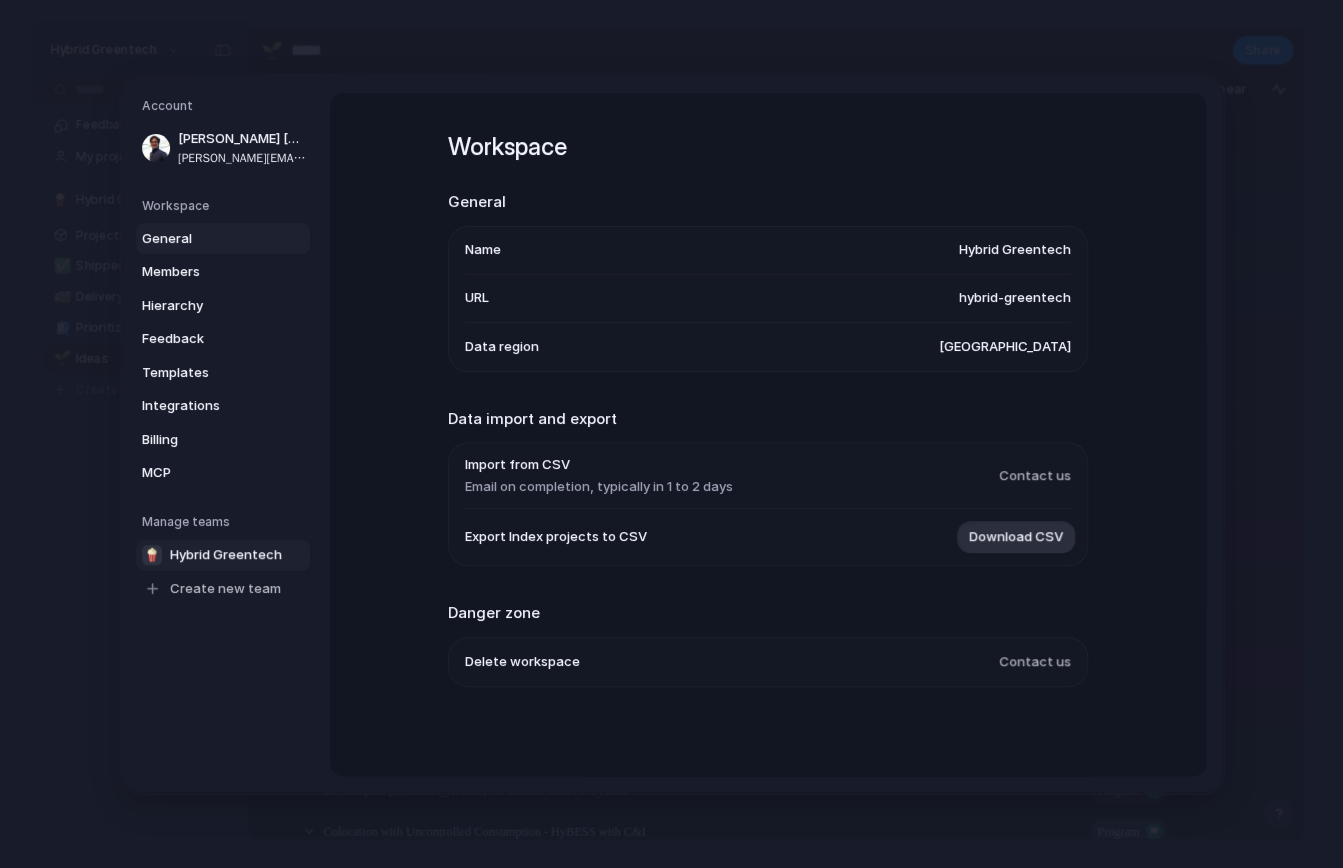 click on "Hybrid Greentech" at bounding box center [226, 554] 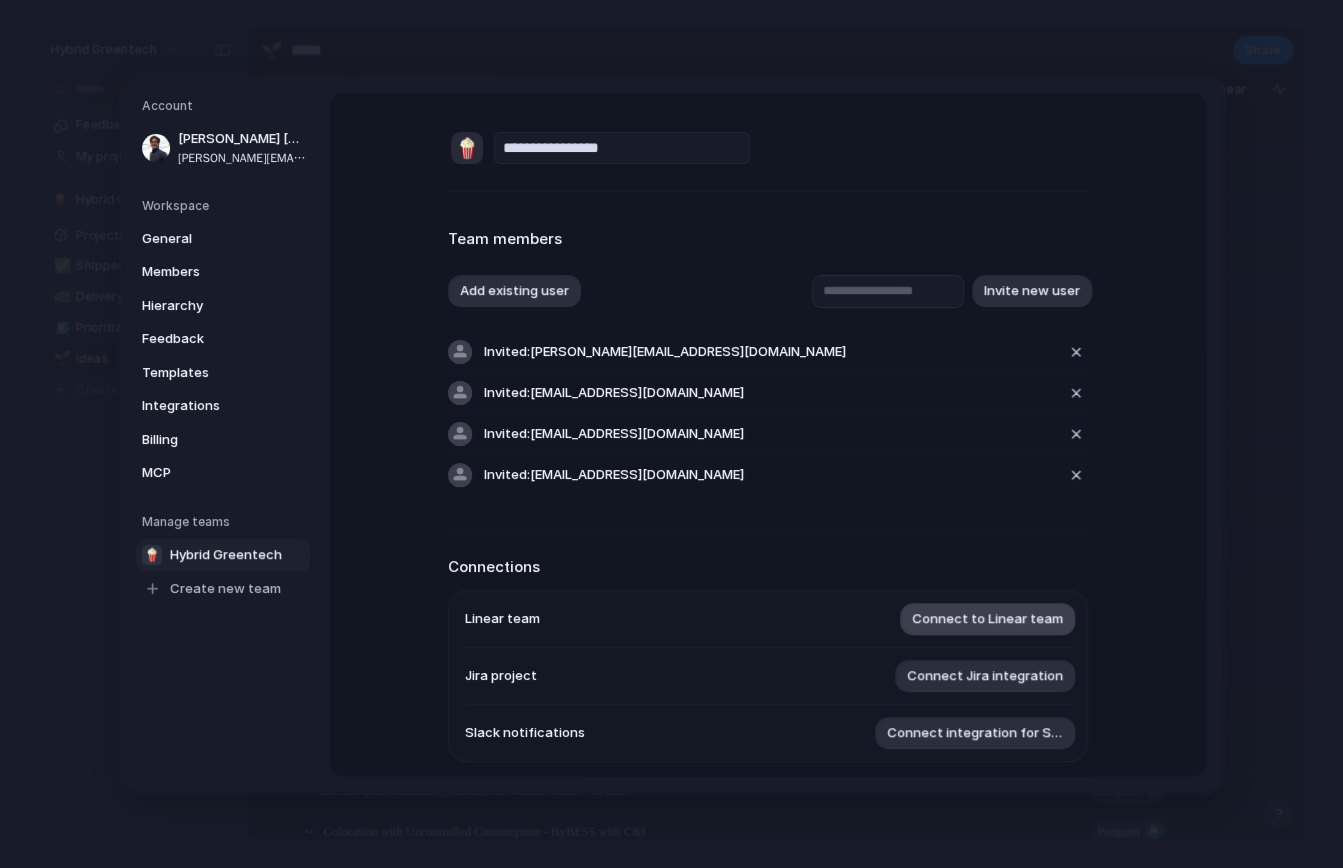 click on "Connect to Linear team" at bounding box center (987, 619) 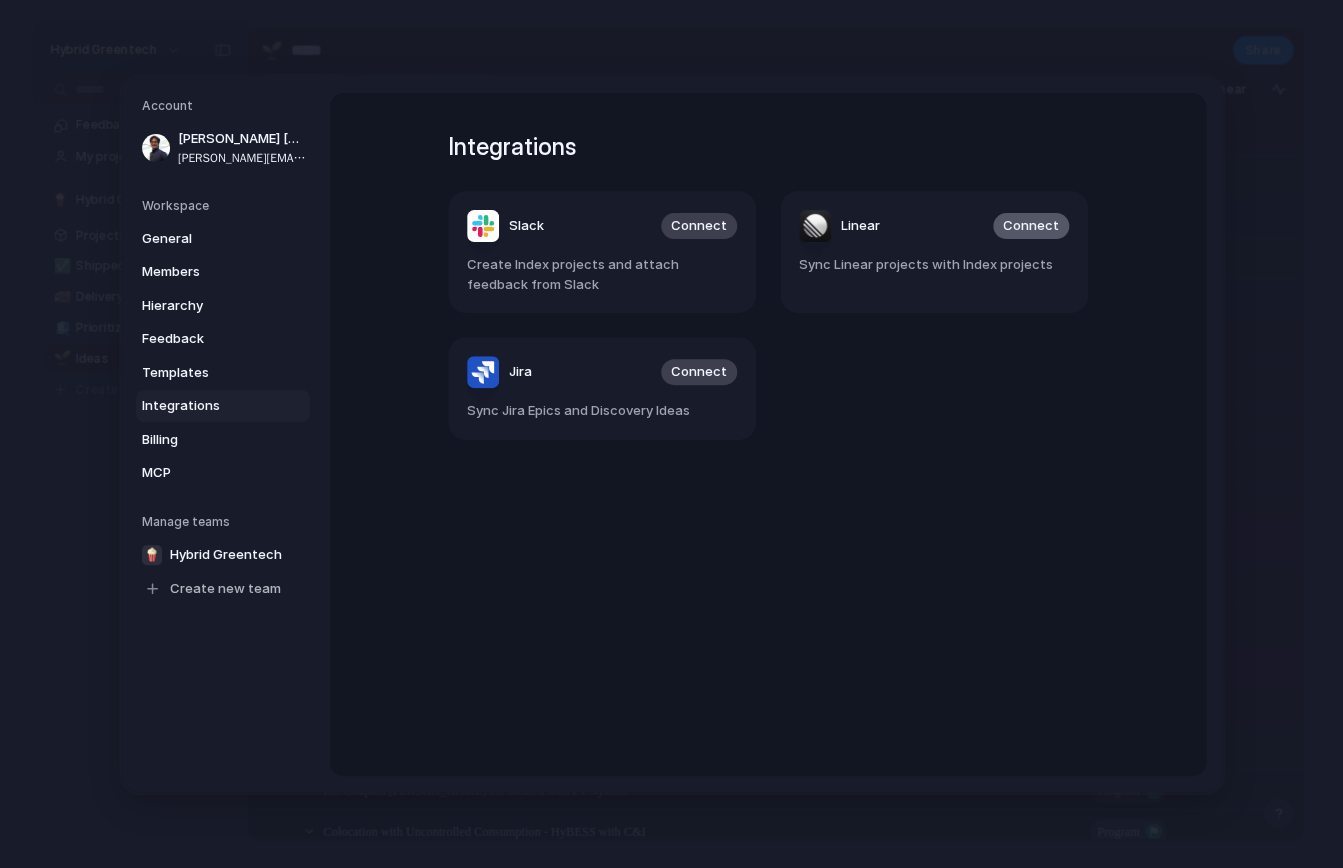 click on "Connect" at bounding box center (1031, 226) 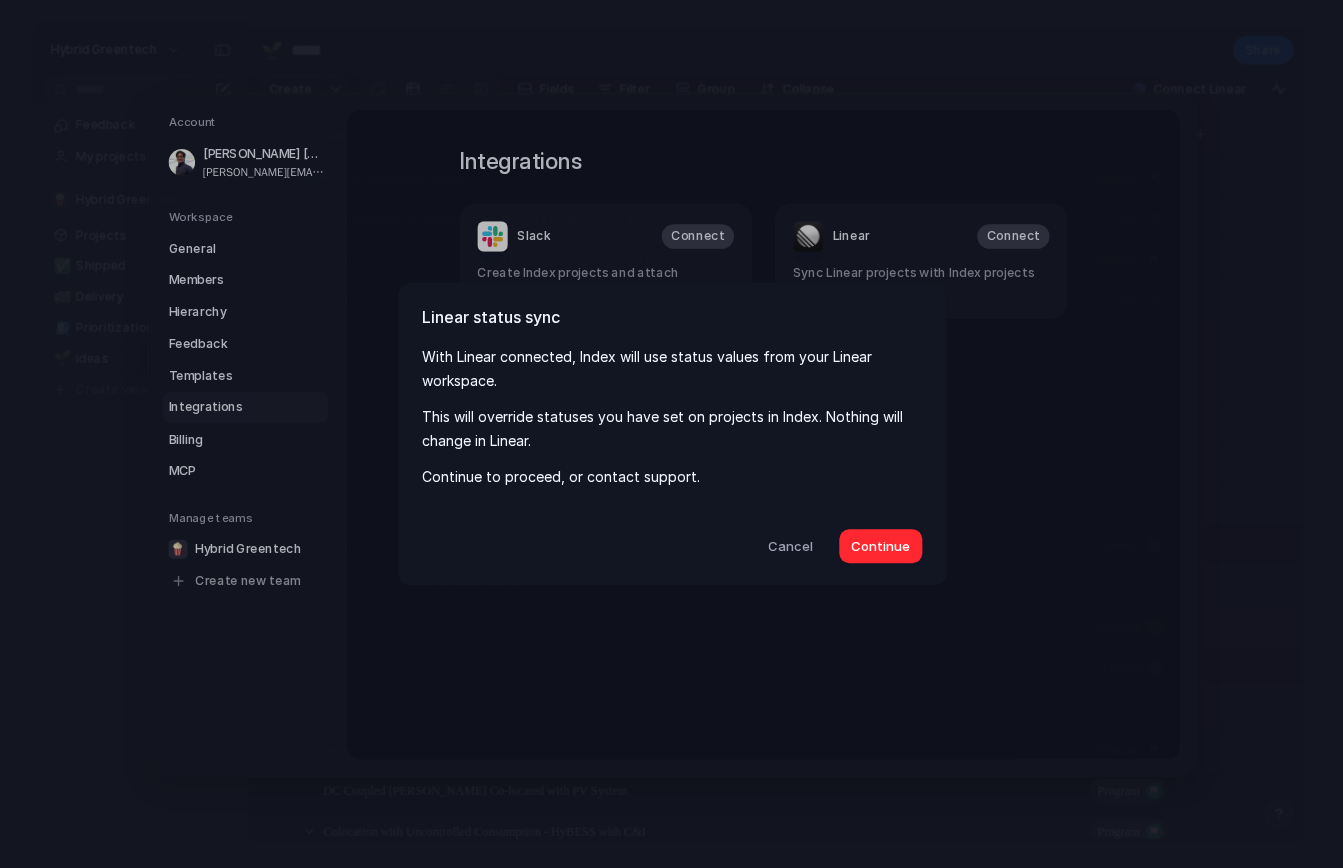 click on "Continue" at bounding box center [880, 547] 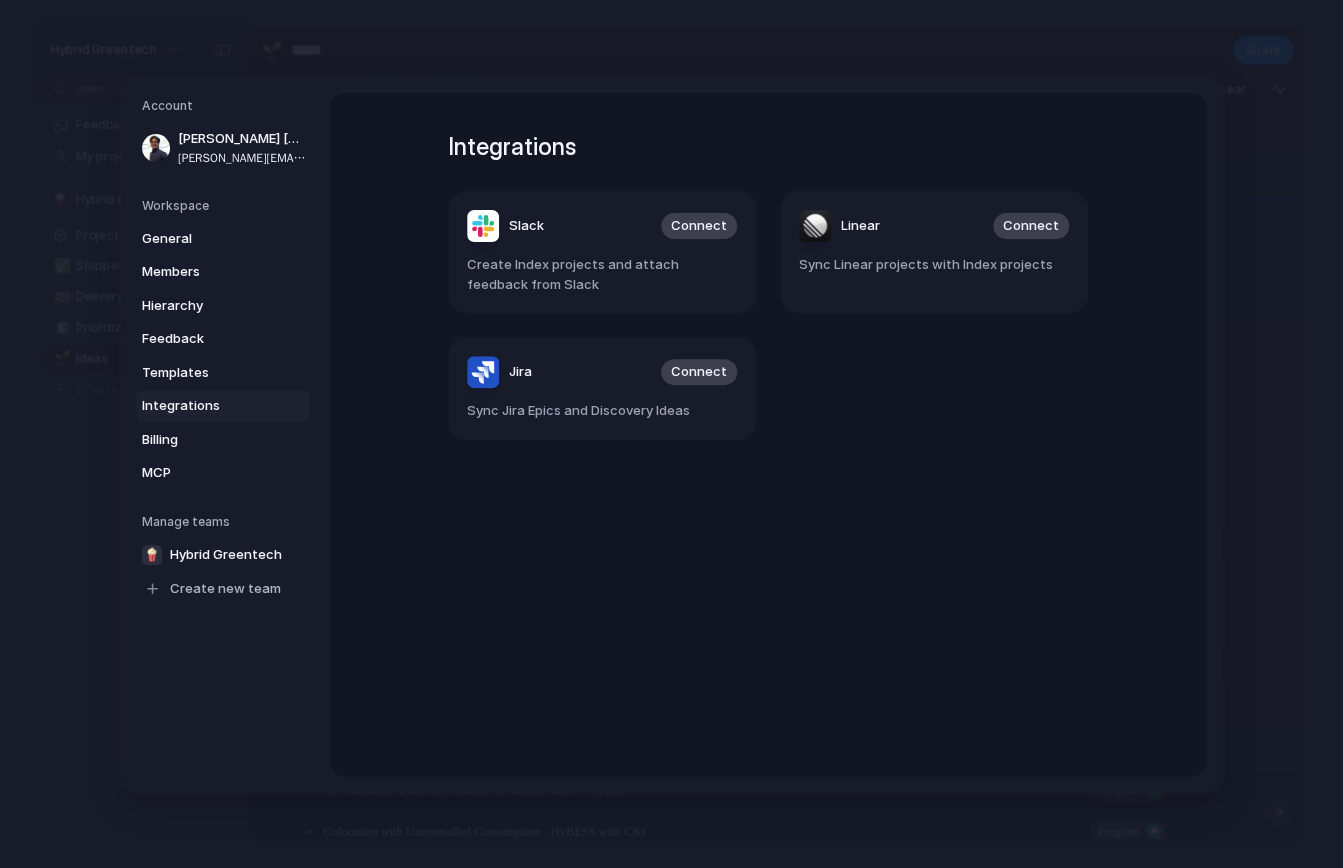 click on "Integrations Slack Connect Create Index projects and attach feedback from Slack Linear Connect Sync Linear projects with Index projects Jira Connect Sync Jira Epics and Discovery Ideas" at bounding box center (768, 434) 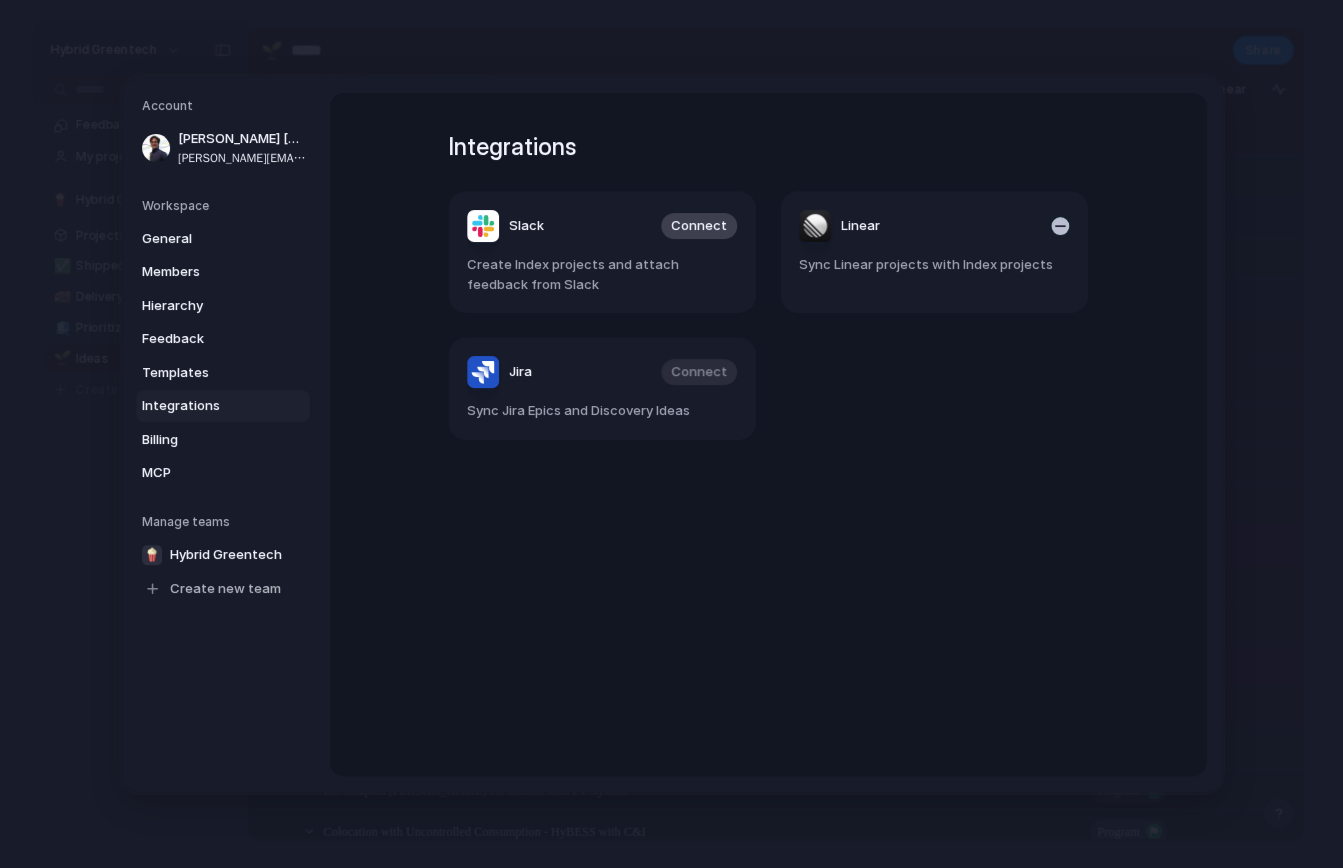 click on "Linear Sync Linear projects with Index projects" at bounding box center [934, 252] 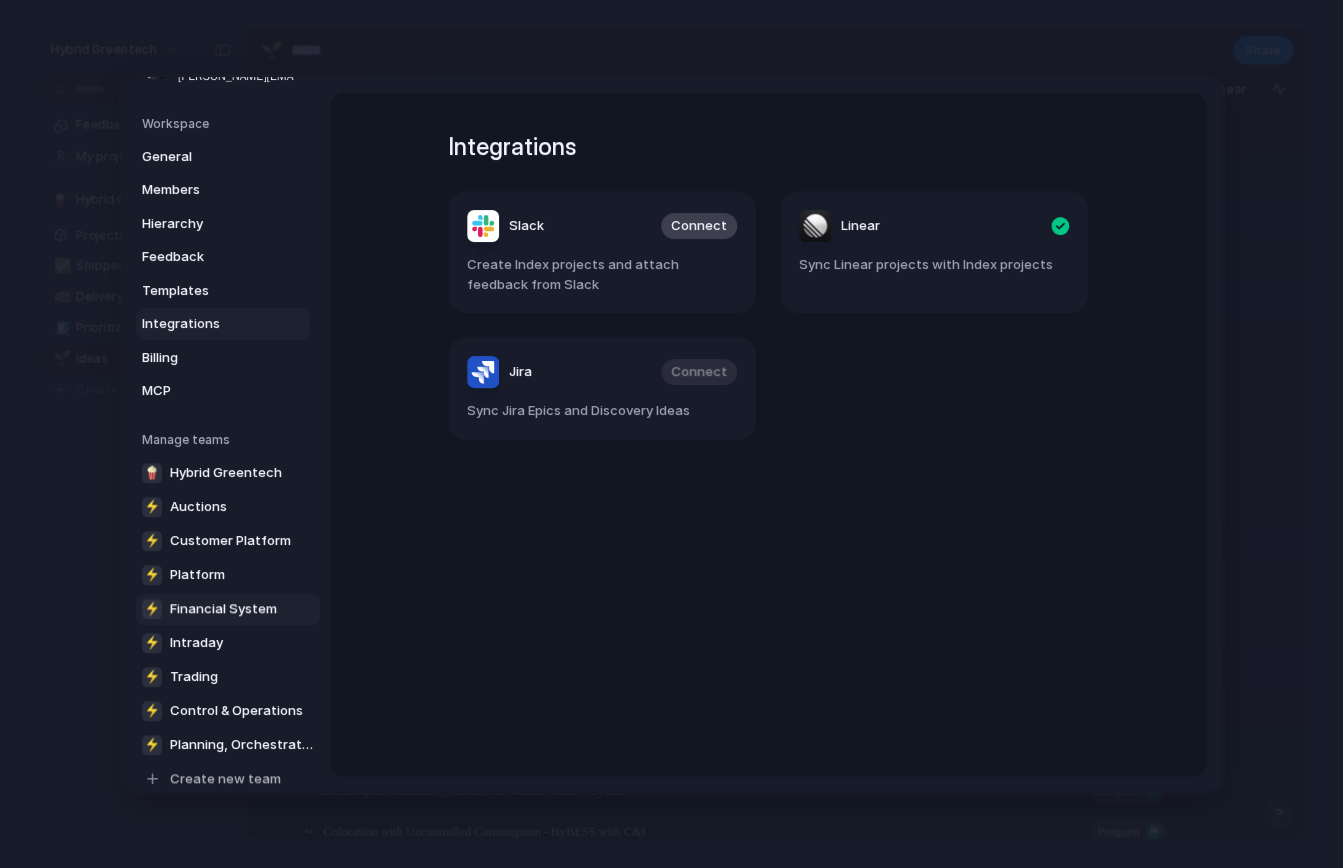 scroll, scrollTop: 105, scrollLeft: 0, axis: vertical 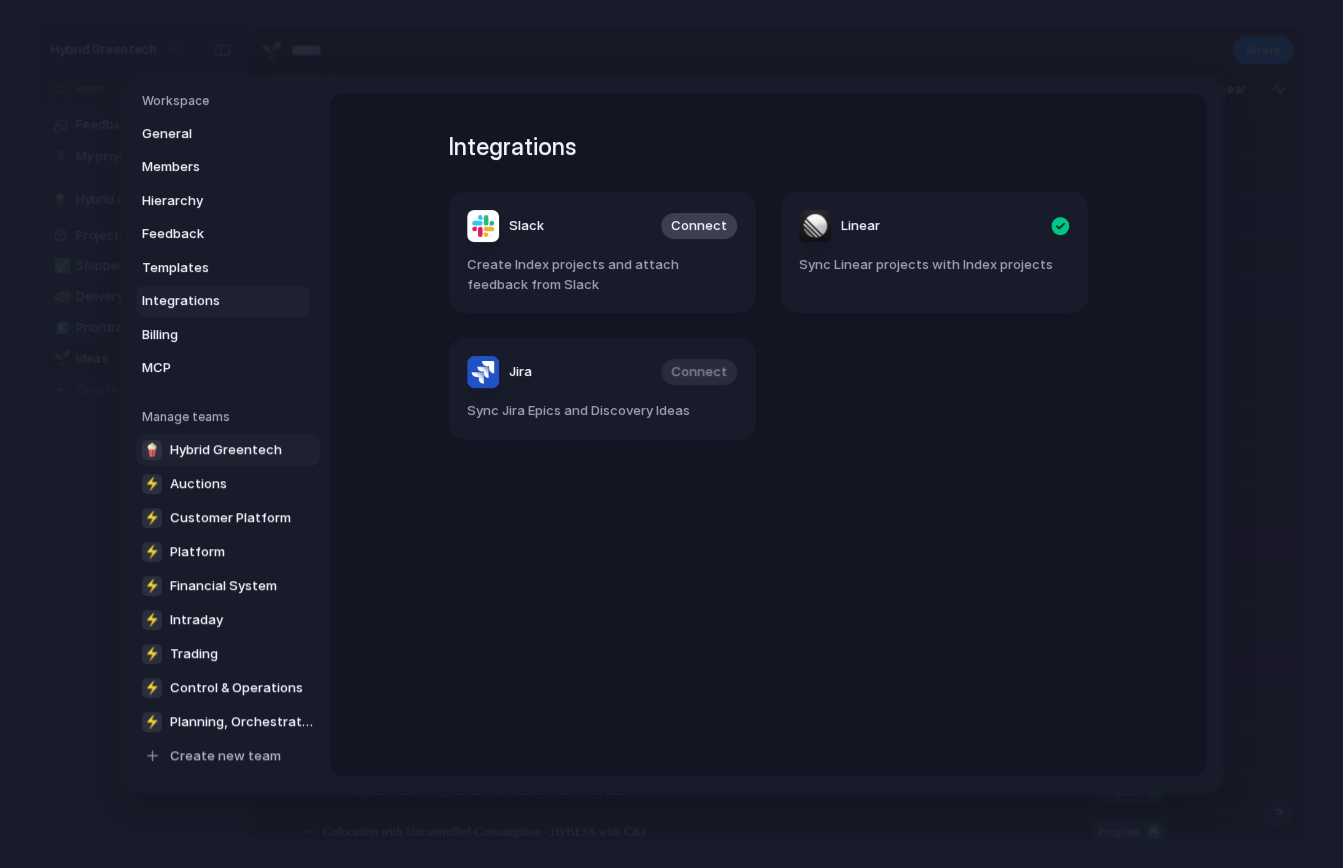 click on "🍿 Hybrid Greentech" at bounding box center (228, 449) 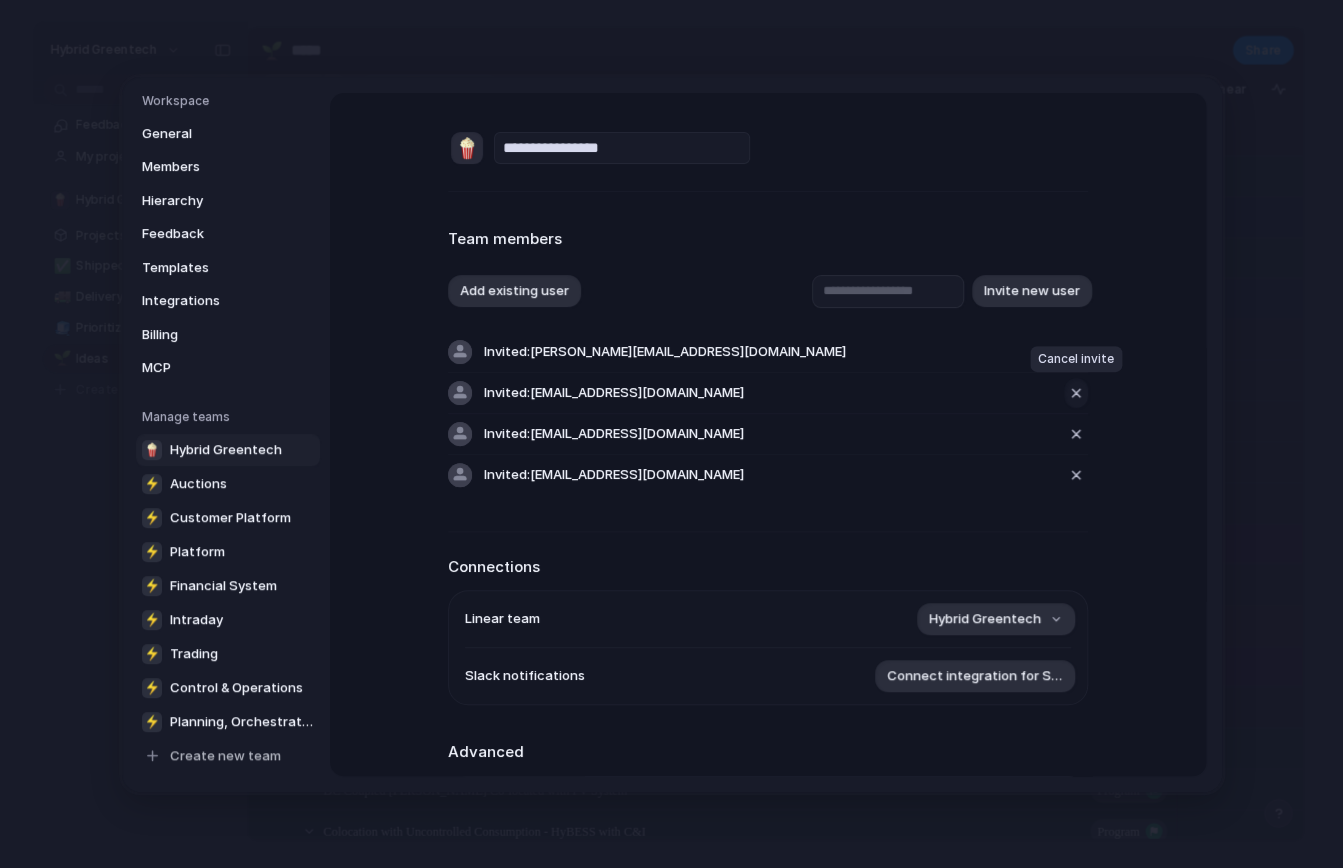 click at bounding box center (1076, 392) 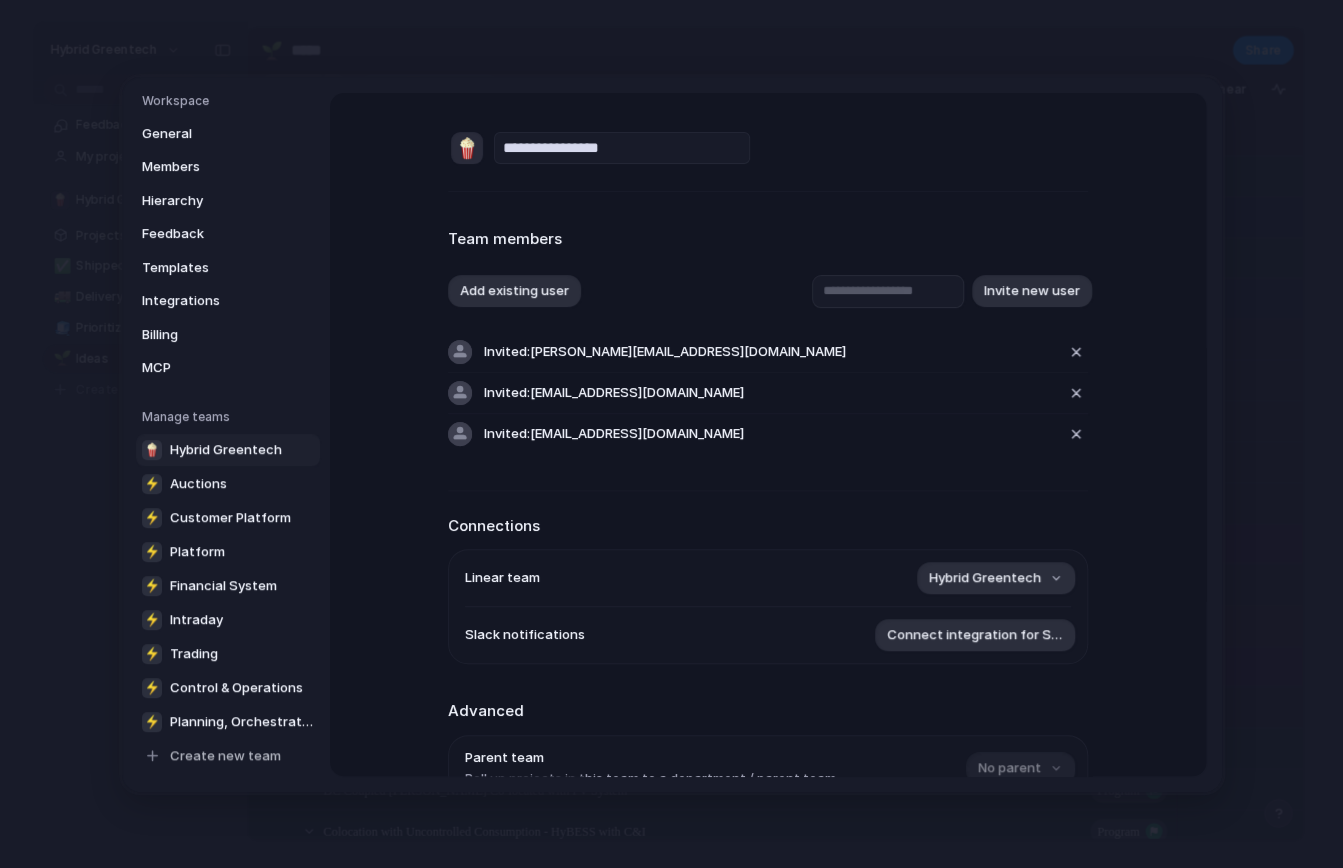 scroll, scrollTop: 257, scrollLeft: 0, axis: vertical 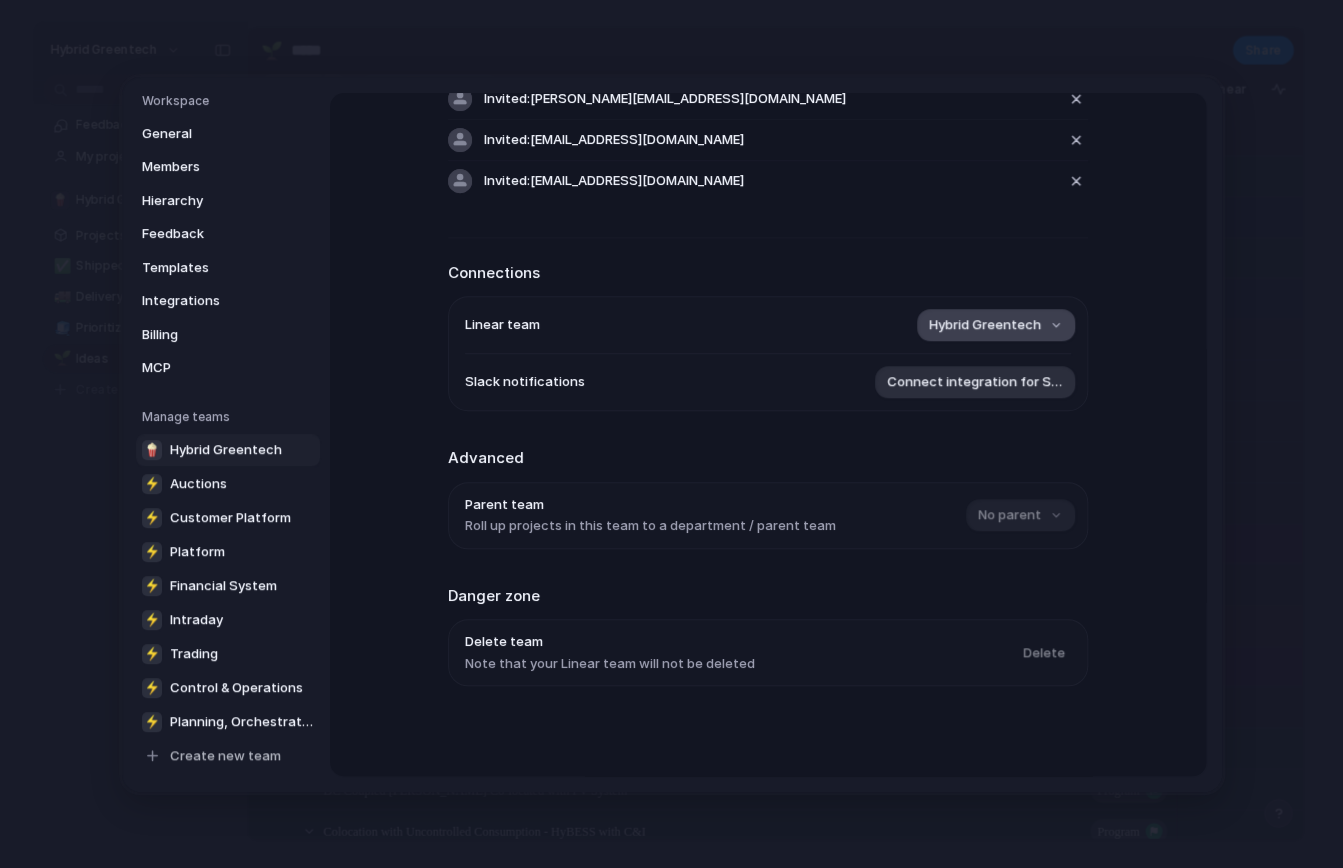 click on "Hybrid Greentech" at bounding box center (985, 325) 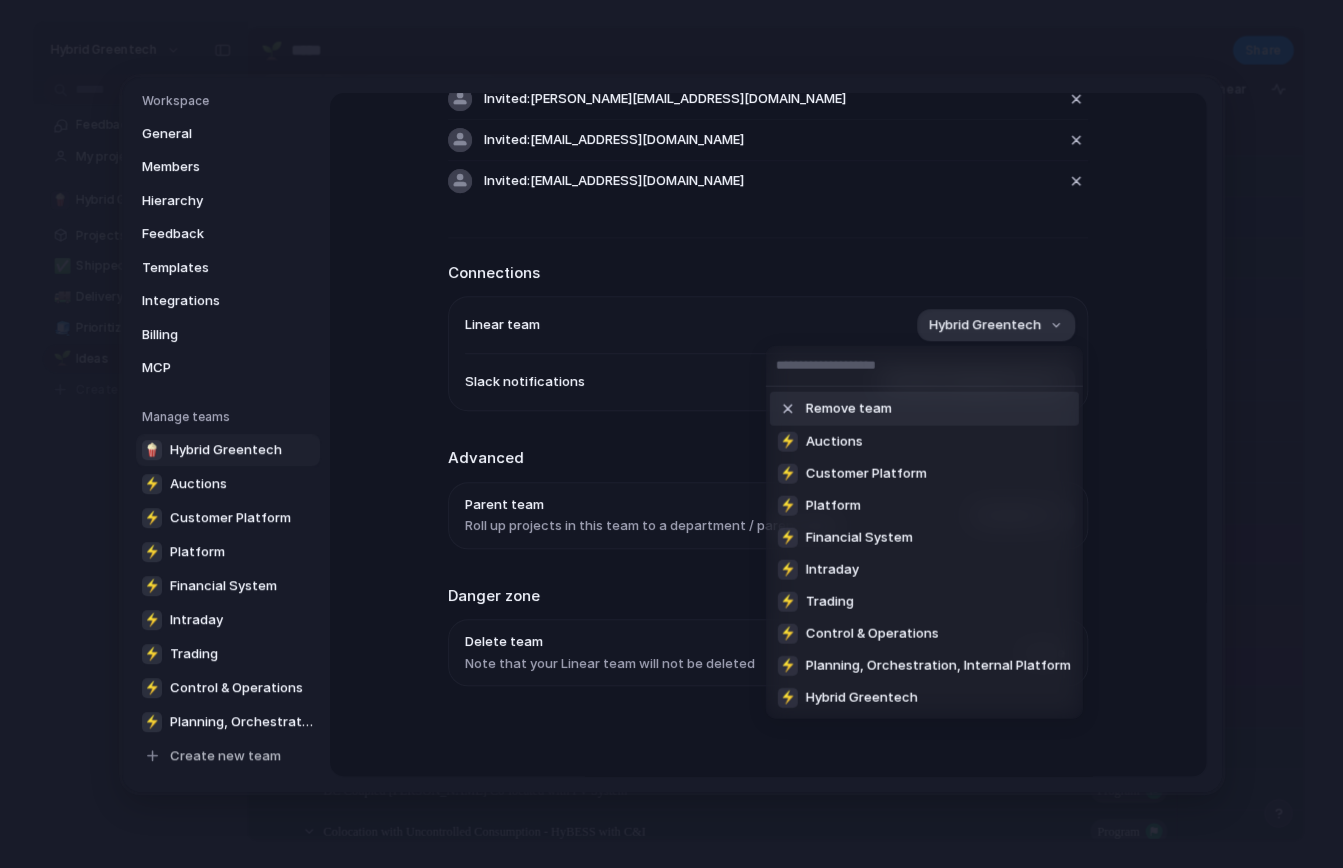 click on "Remove team   ⚡ Auctions   ⚡ Customer Platform   ⚡ Platform   ⚡ Financial System   ⚡ Intraday   ⚡ Trading   ⚡ Control & Operations   ⚡ Planning, Orchestration, Internal Platform   ⚡ Hybrid Greentech" at bounding box center (671, 434) 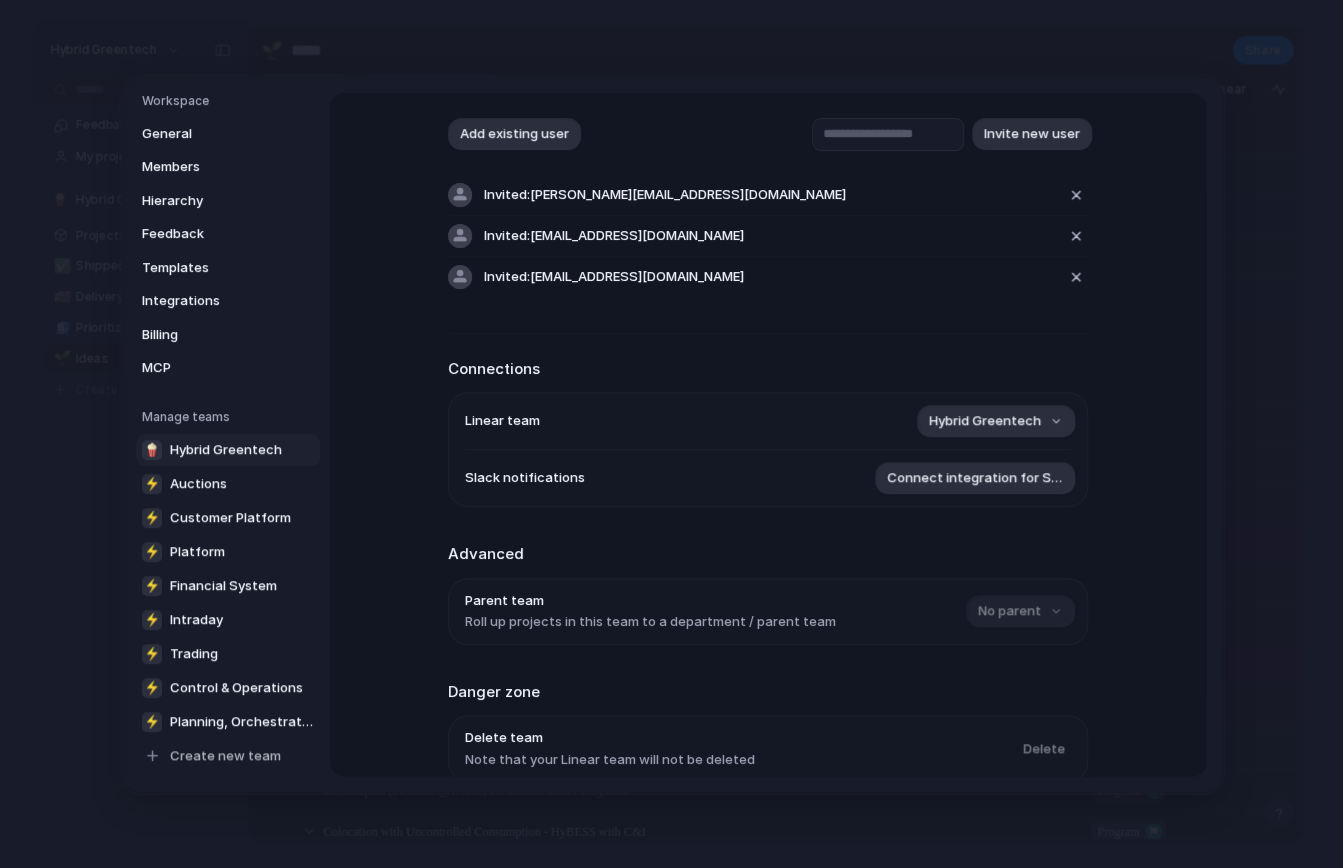 scroll, scrollTop: 0, scrollLeft: 0, axis: both 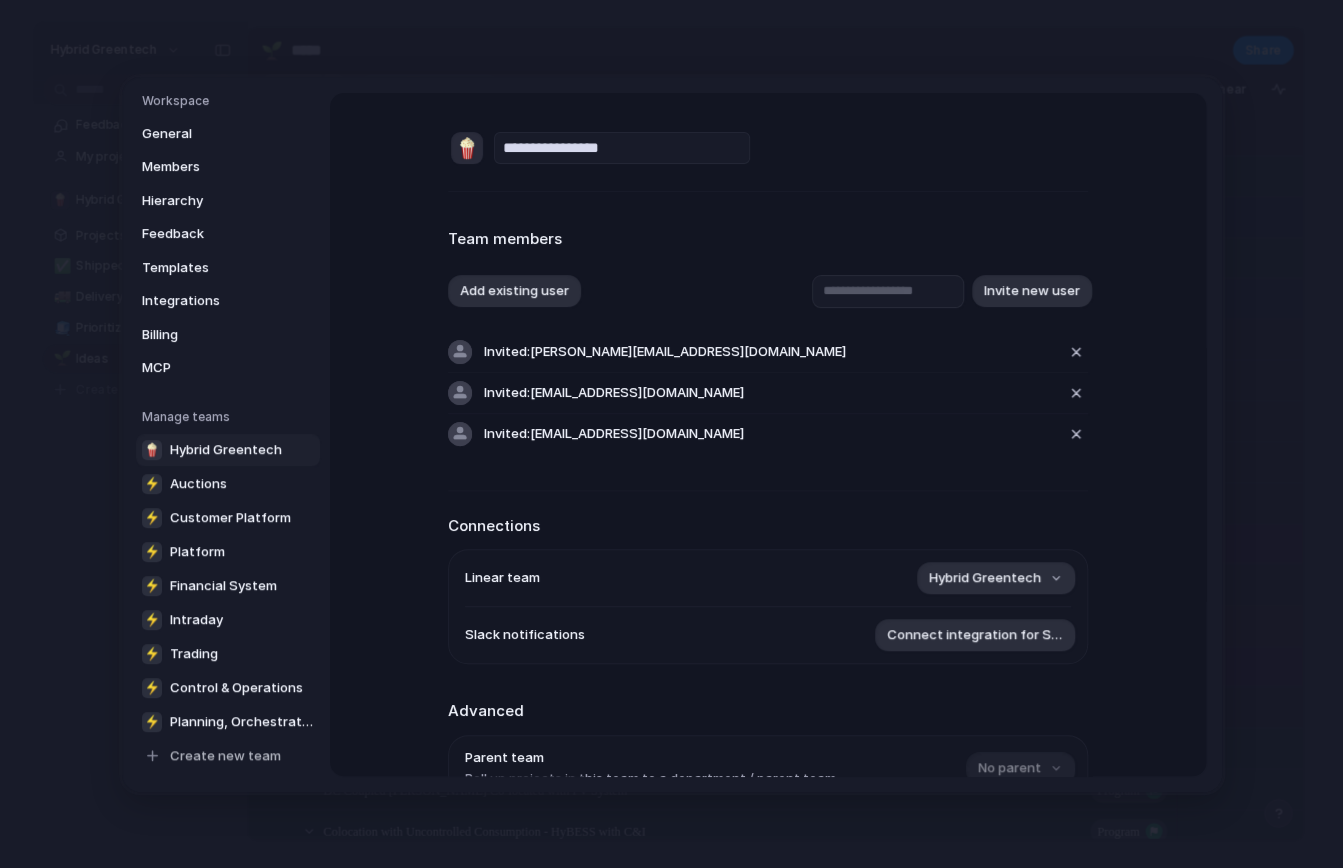 click on "Add existing user Invite new user" at bounding box center (768, 290) 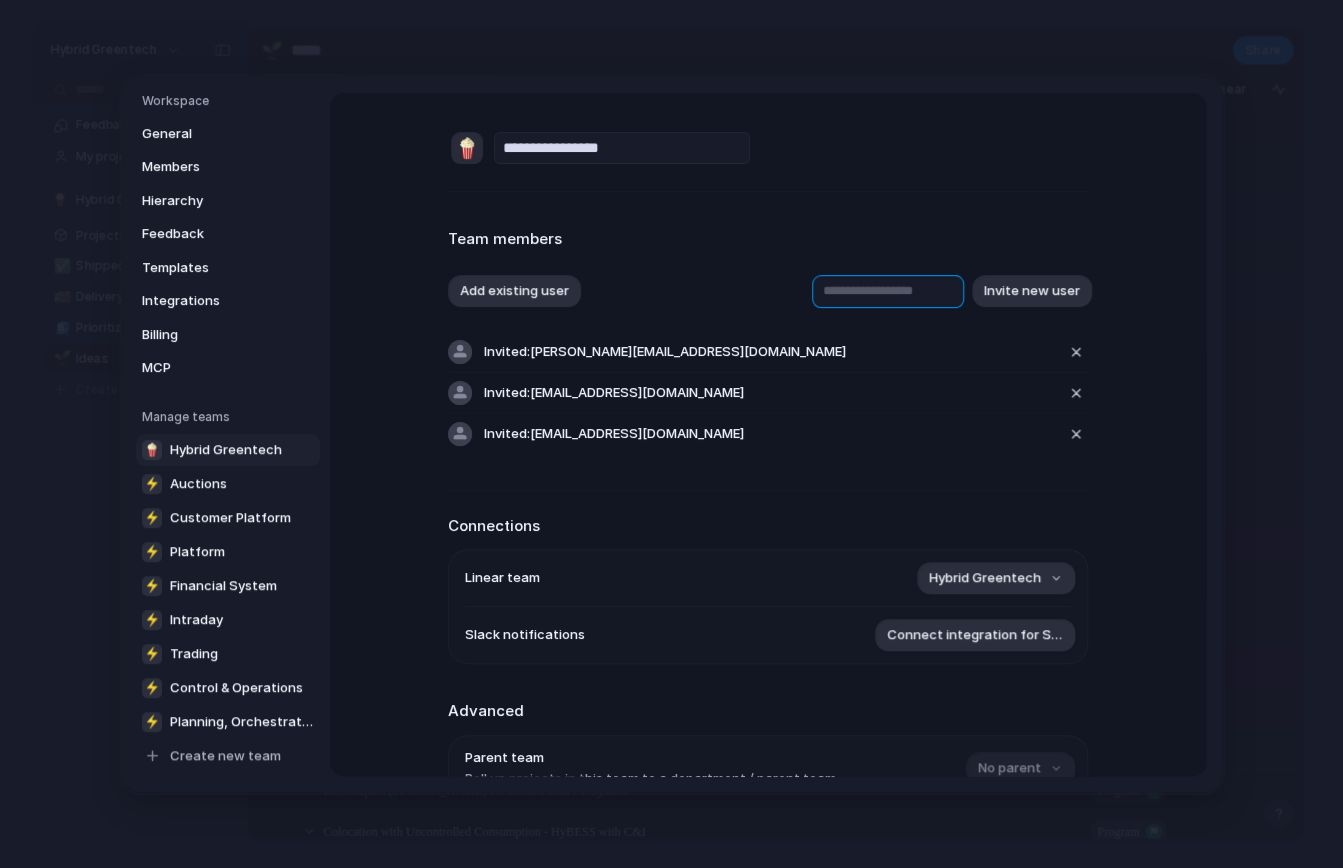 click at bounding box center [888, 290] 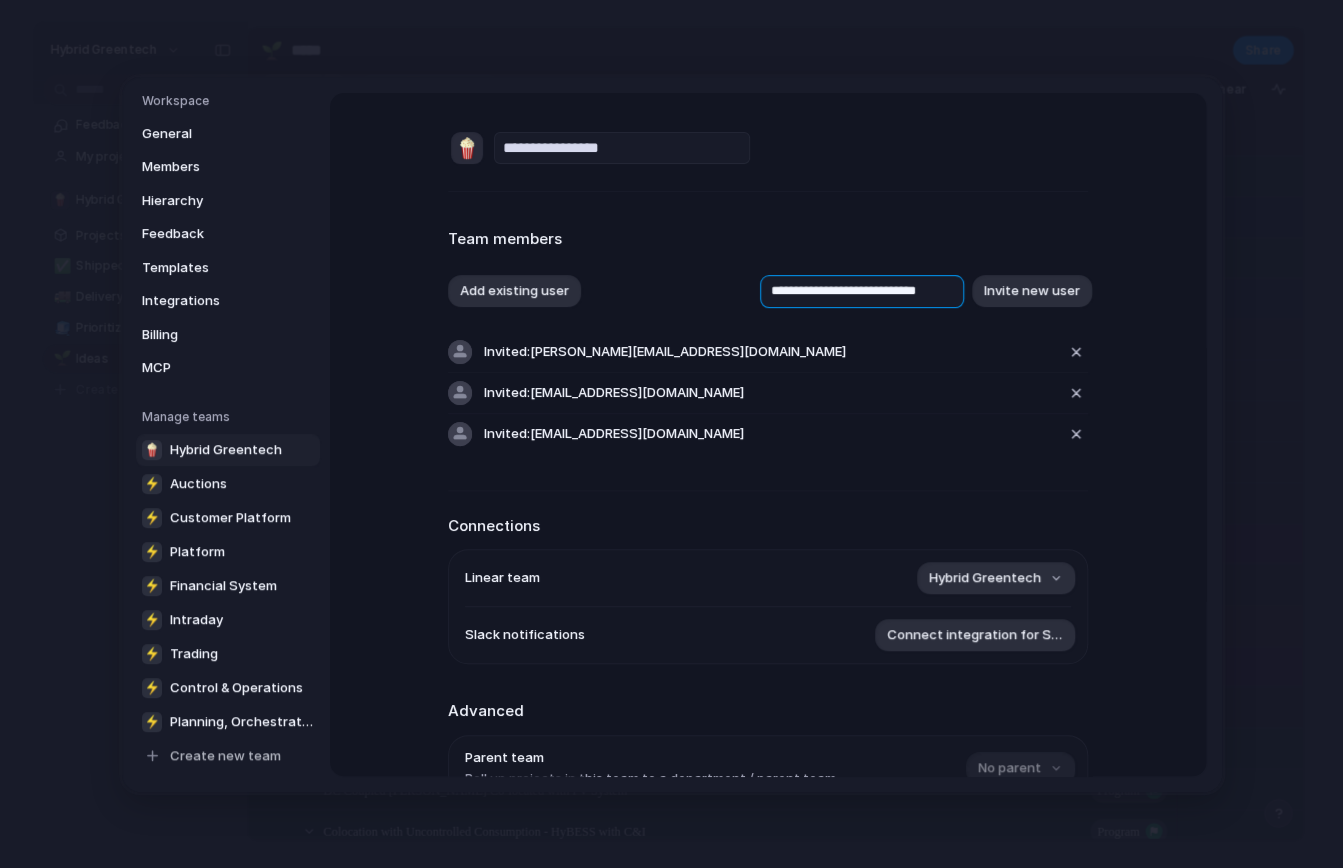 scroll, scrollTop: 0, scrollLeft: 28, axis: horizontal 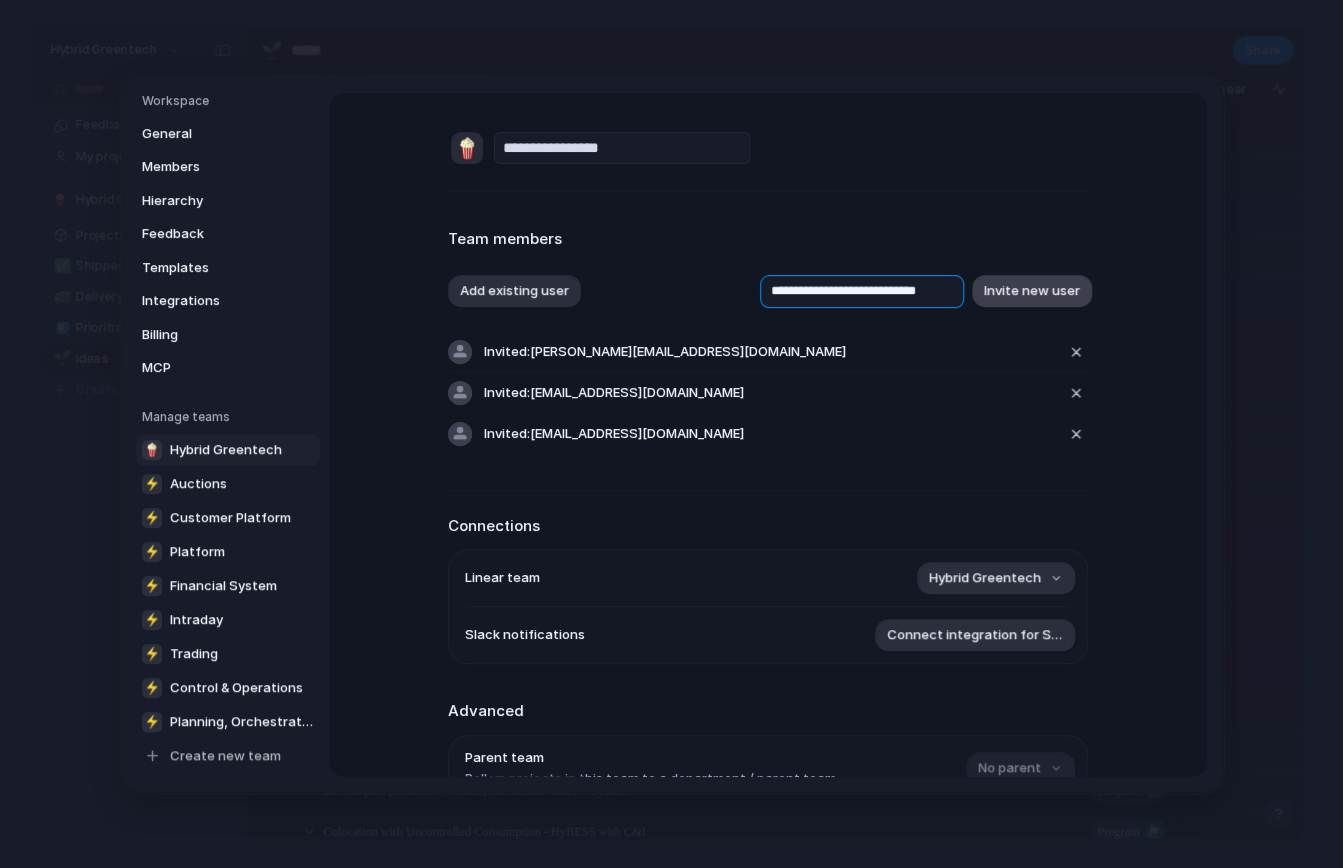 type on "**********" 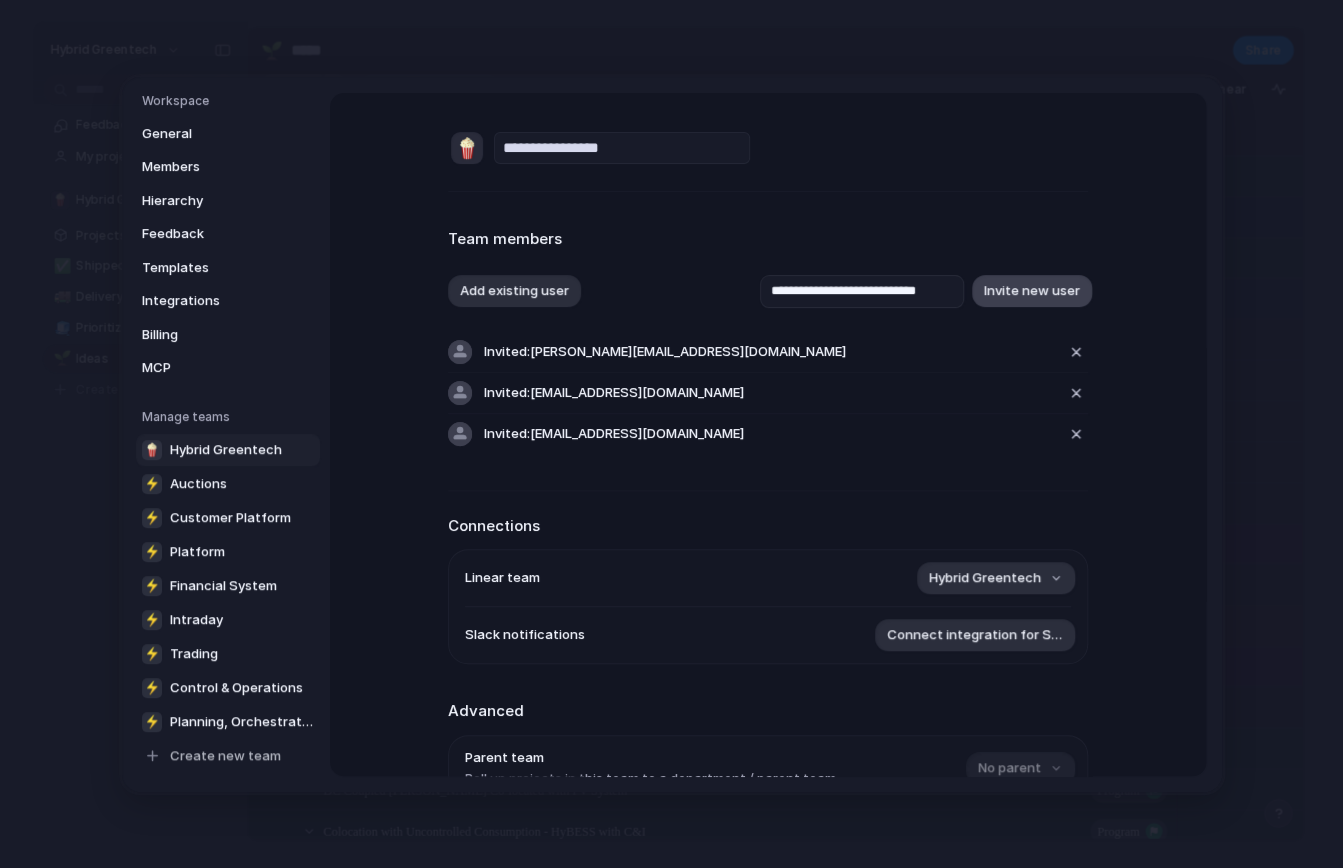 click on "Invite new user" at bounding box center [1032, 291] 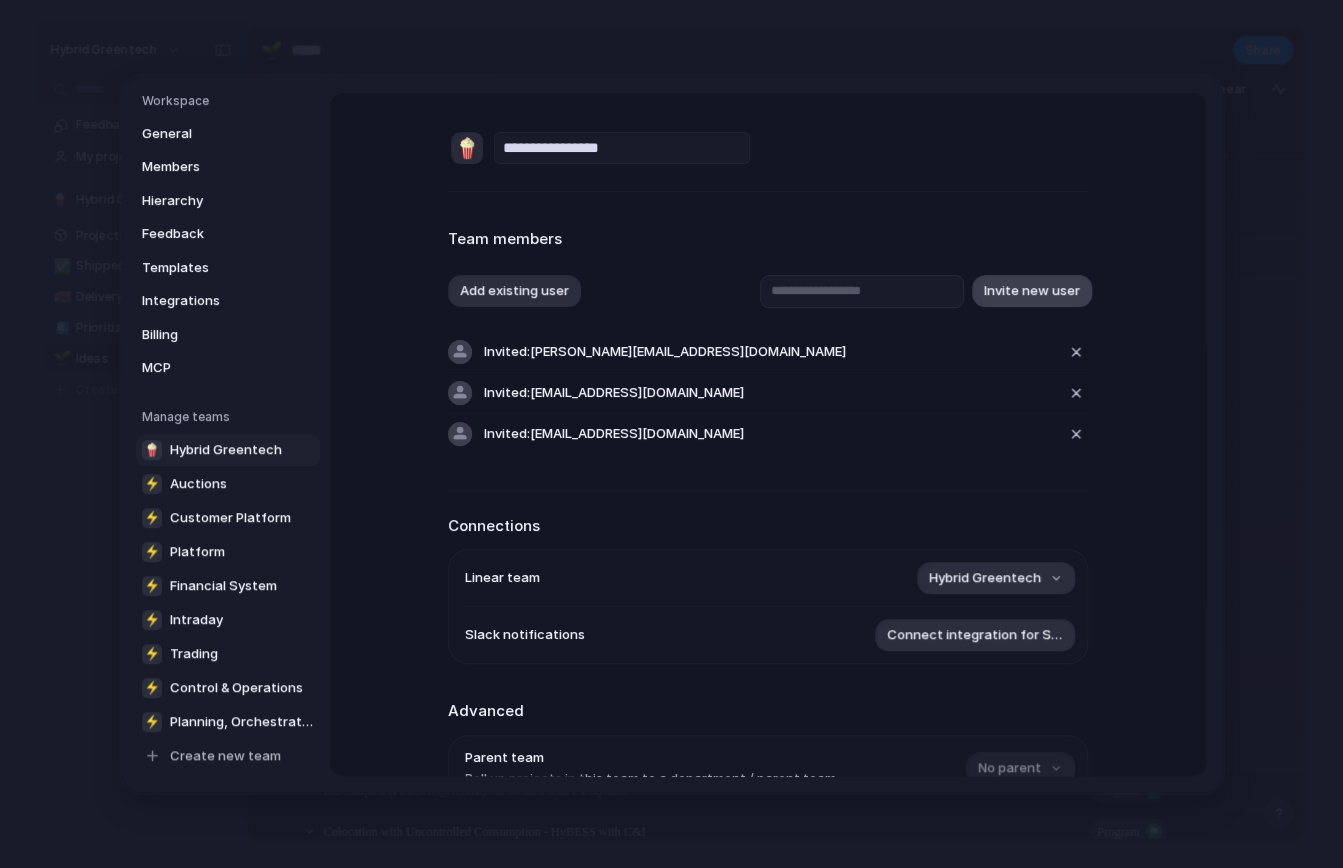 scroll, scrollTop: 0, scrollLeft: 0, axis: both 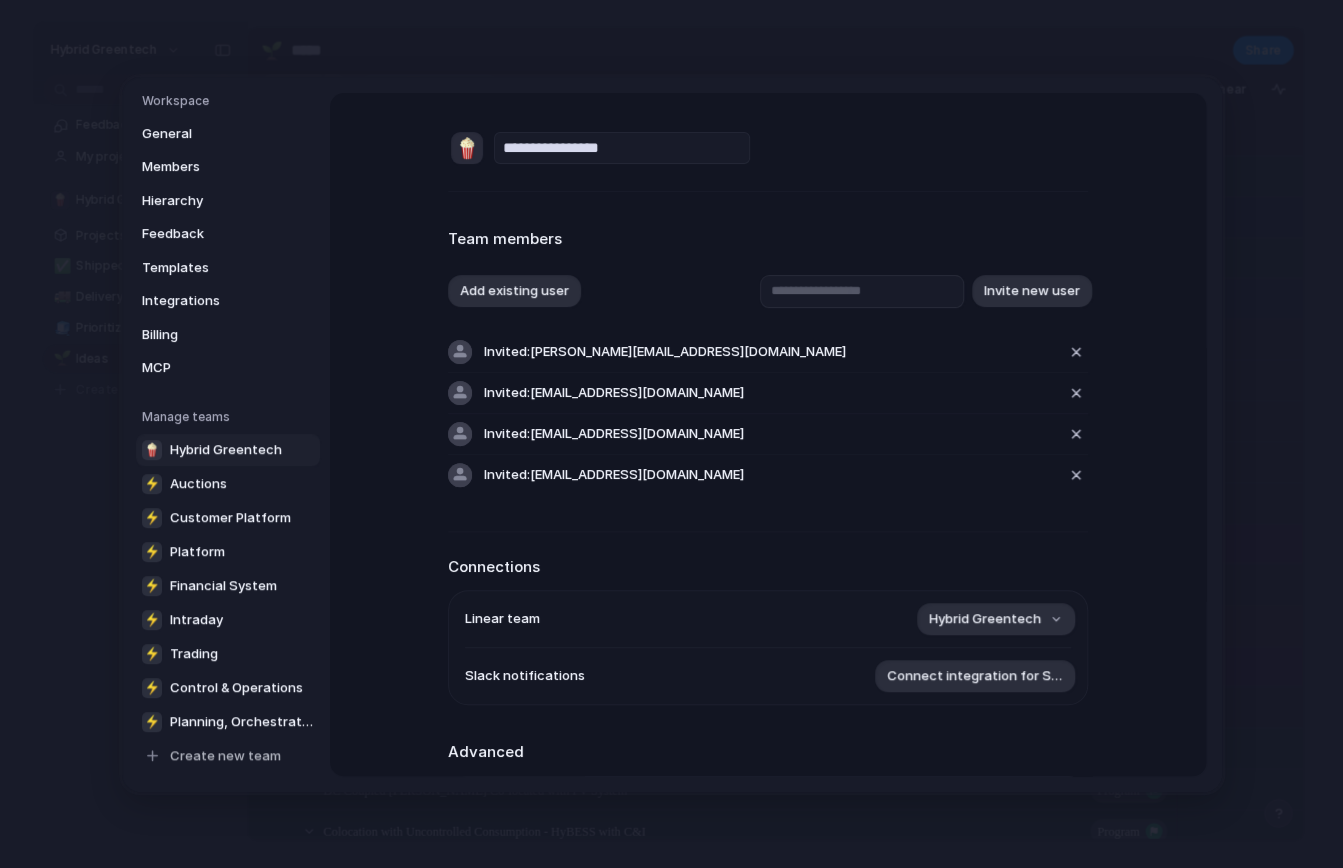 type 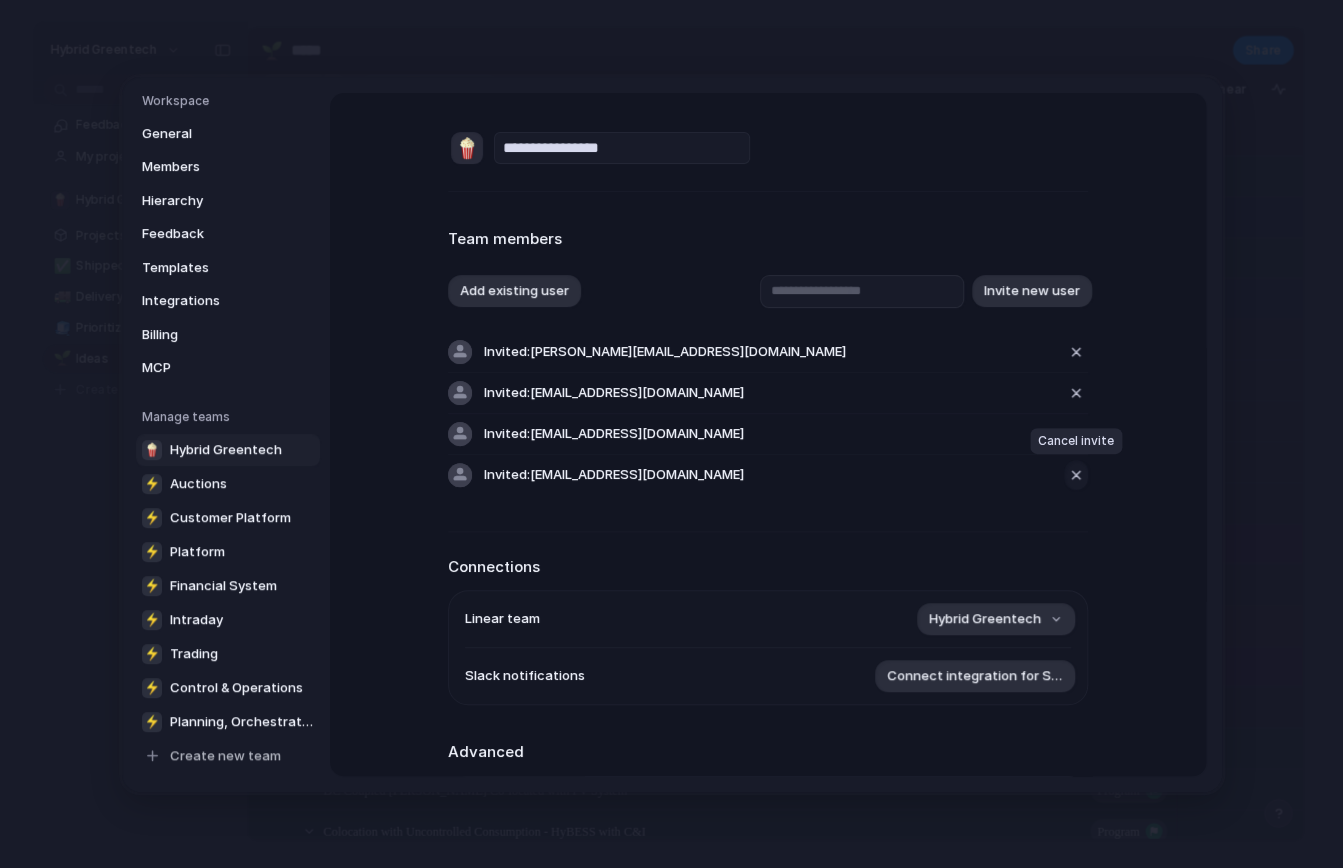 click at bounding box center (1076, 474) 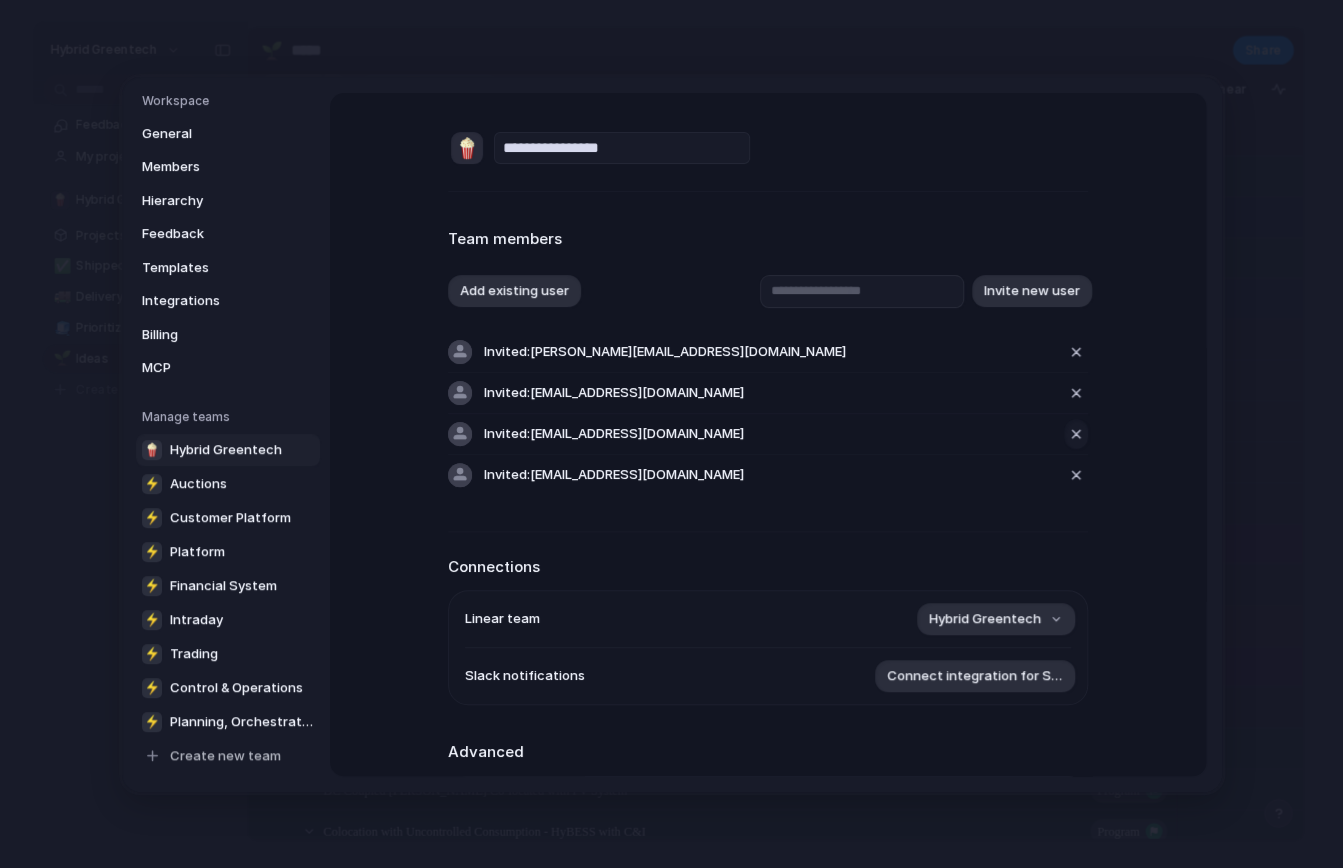 click at bounding box center [1076, 433] 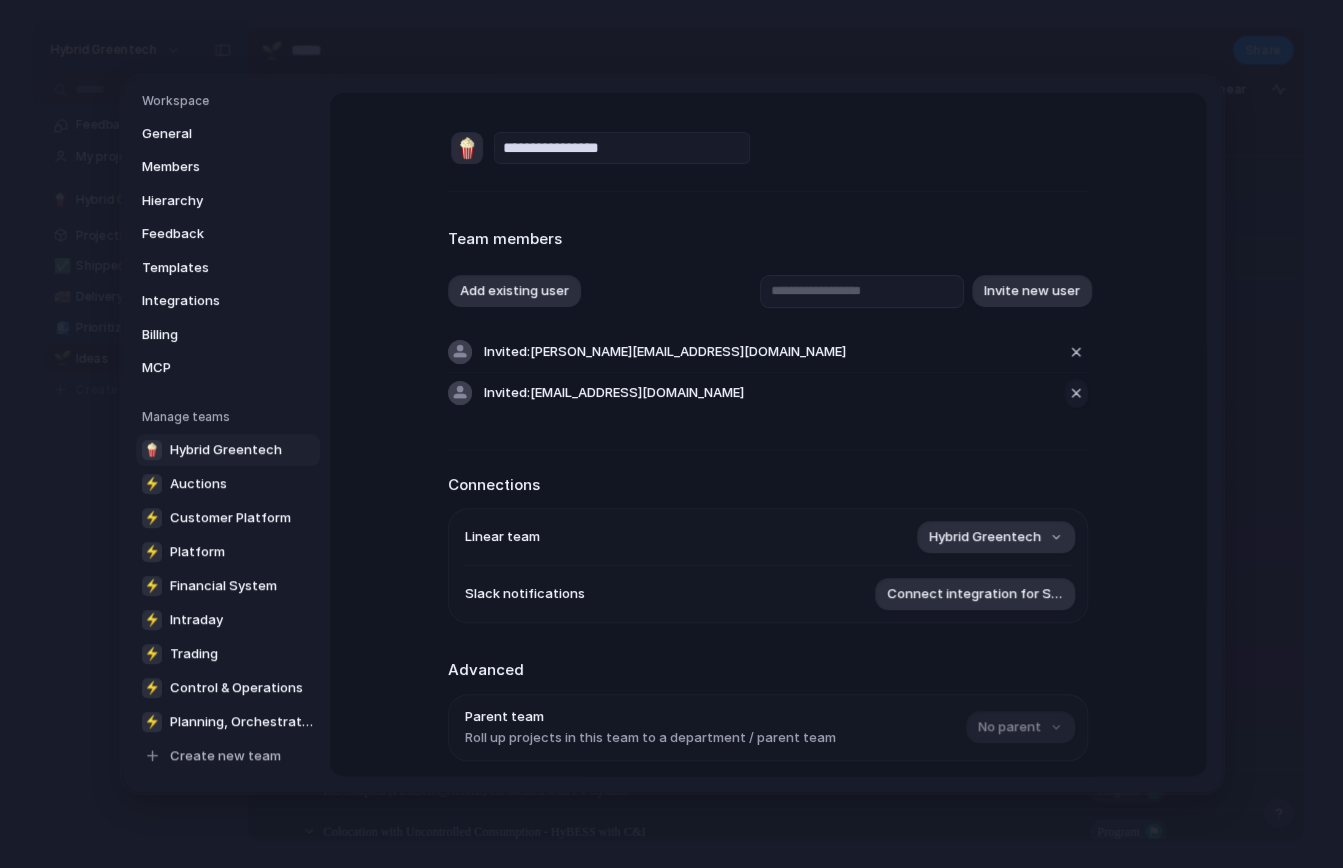click at bounding box center [1076, 392] 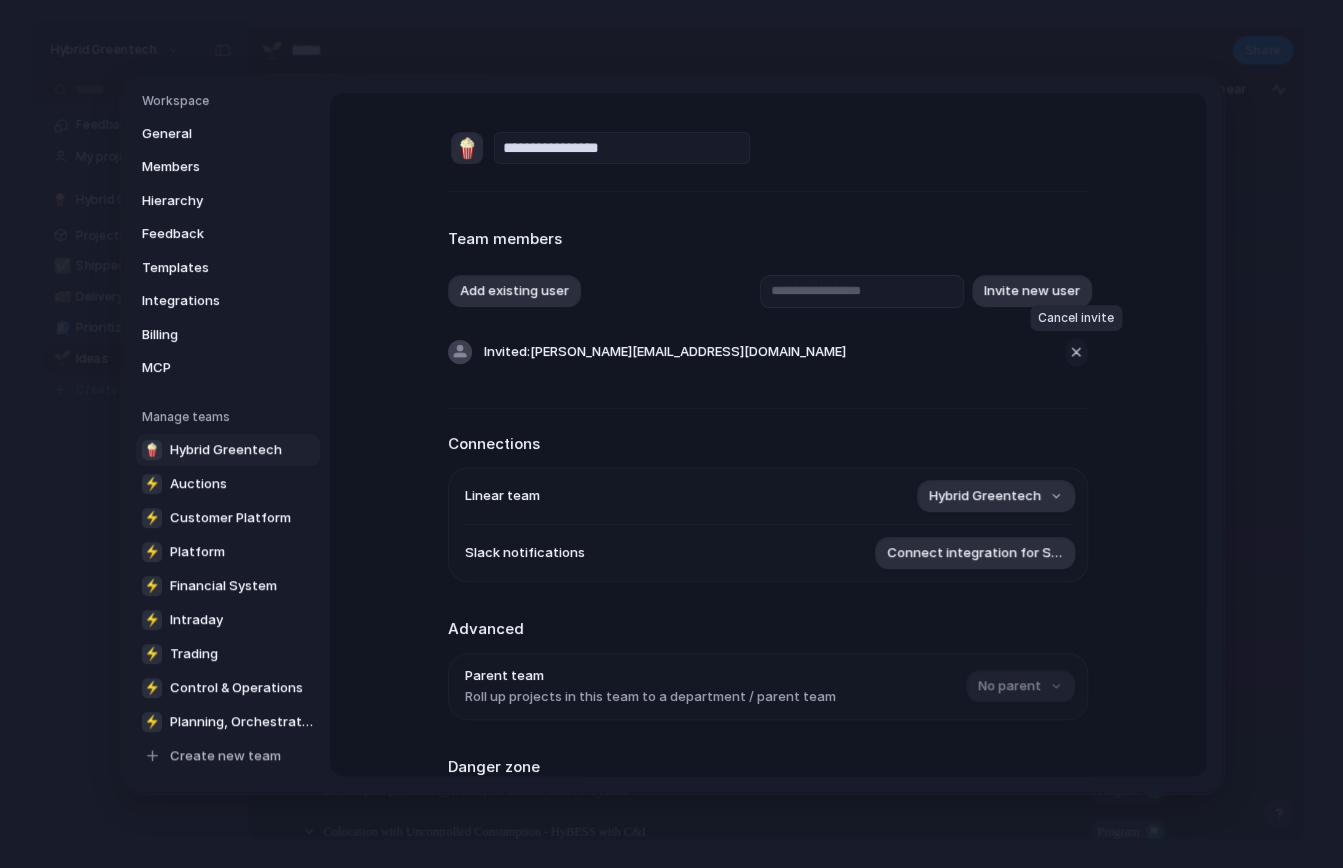 click at bounding box center (1076, 351) 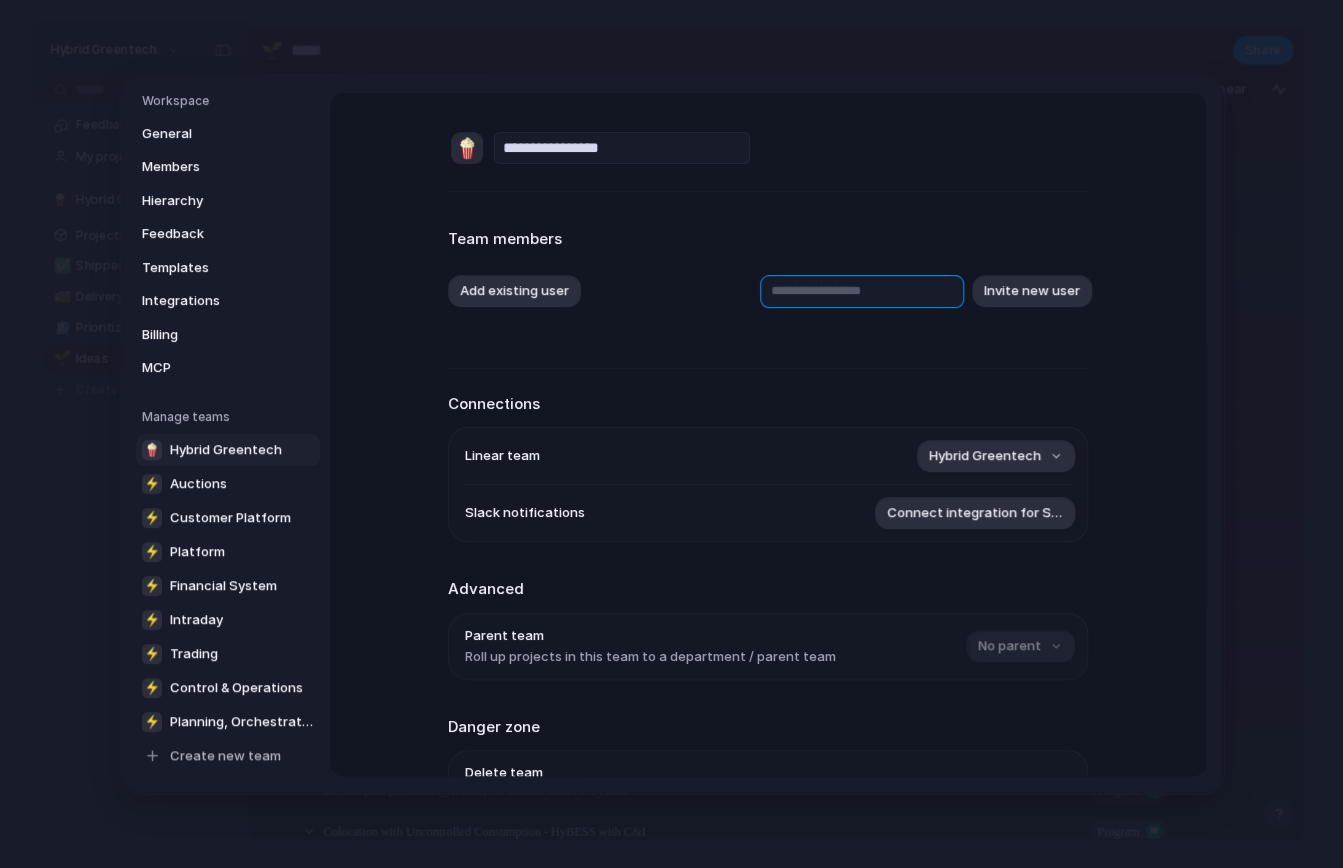 click at bounding box center [862, 290] 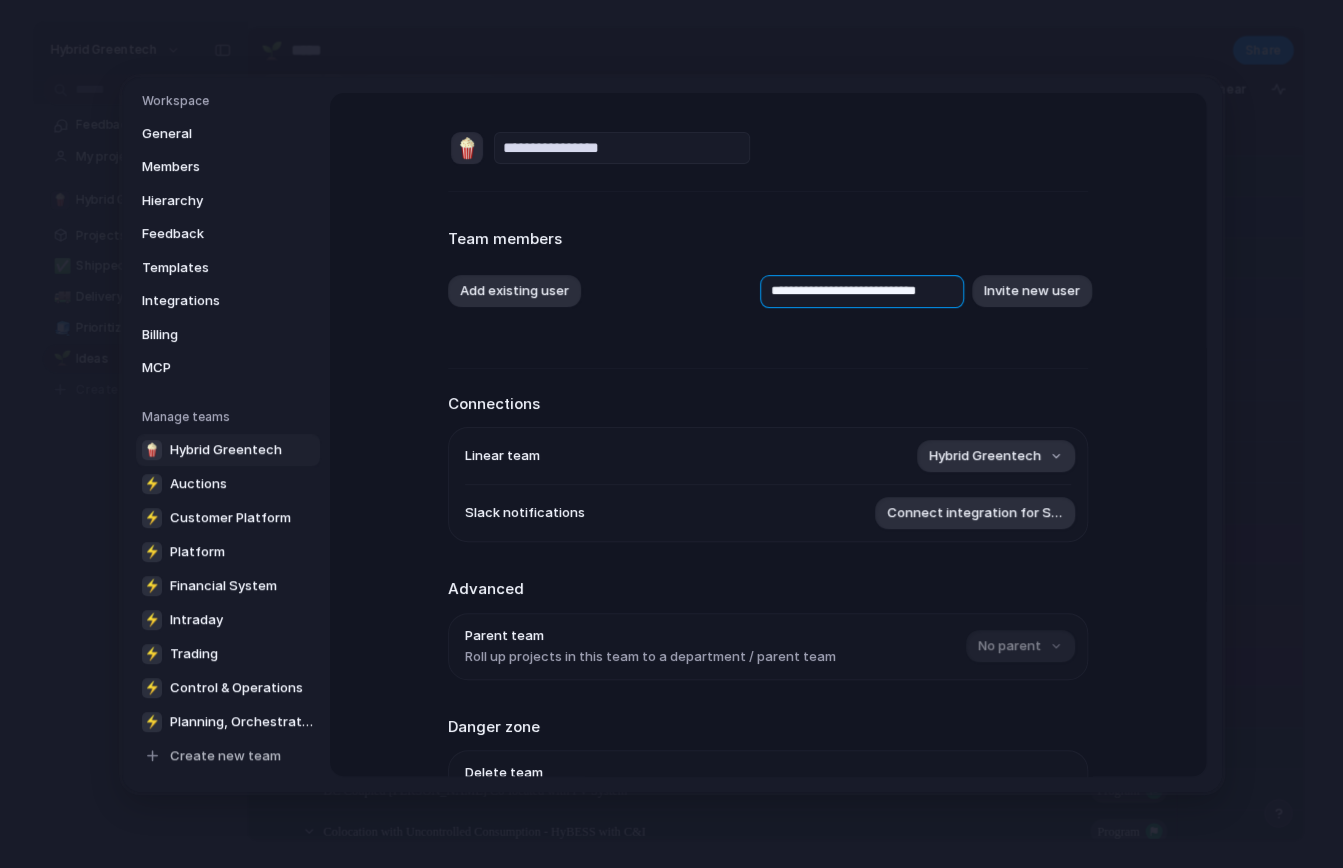 scroll, scrollTop: 0, scrollLeft: 28, axis: horizontal 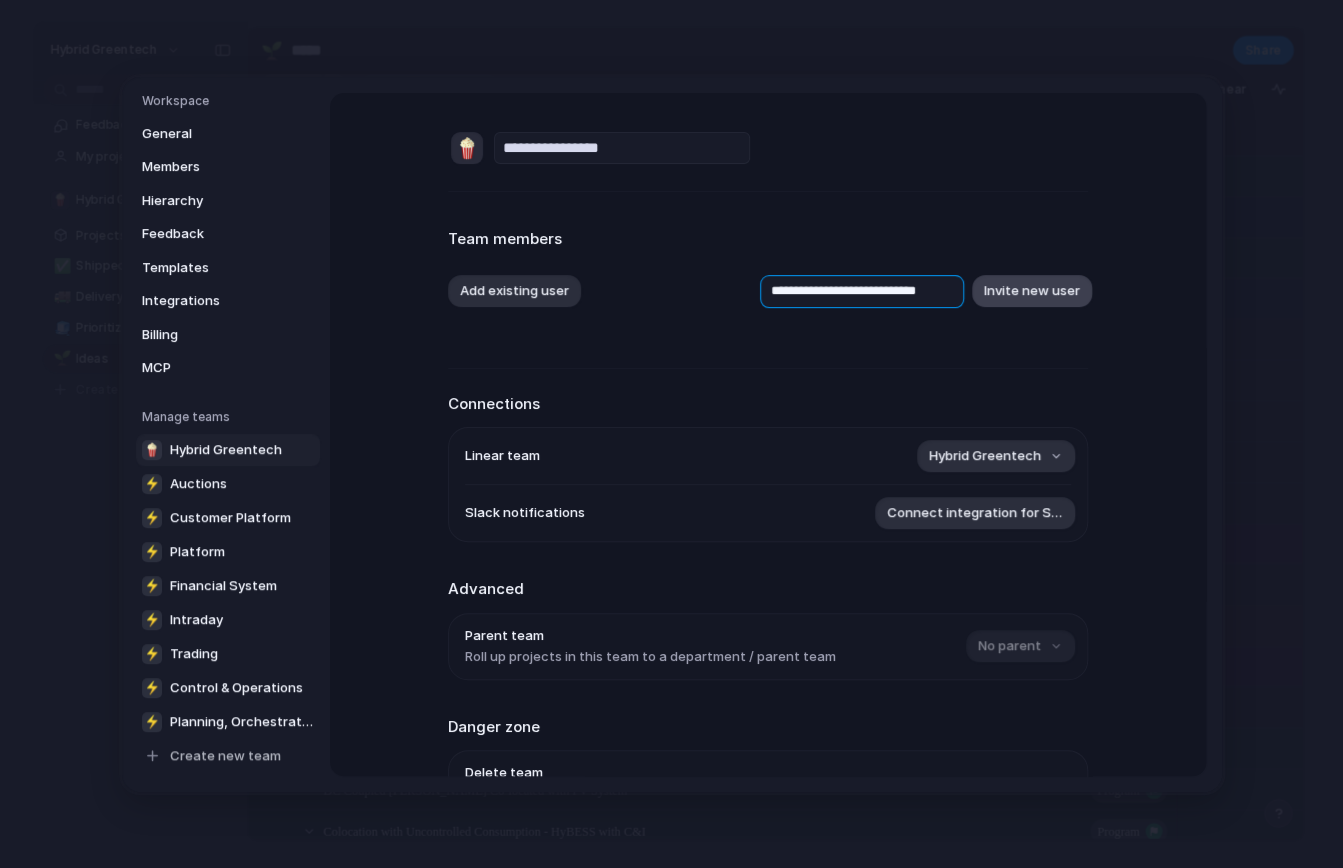 type on "**********" 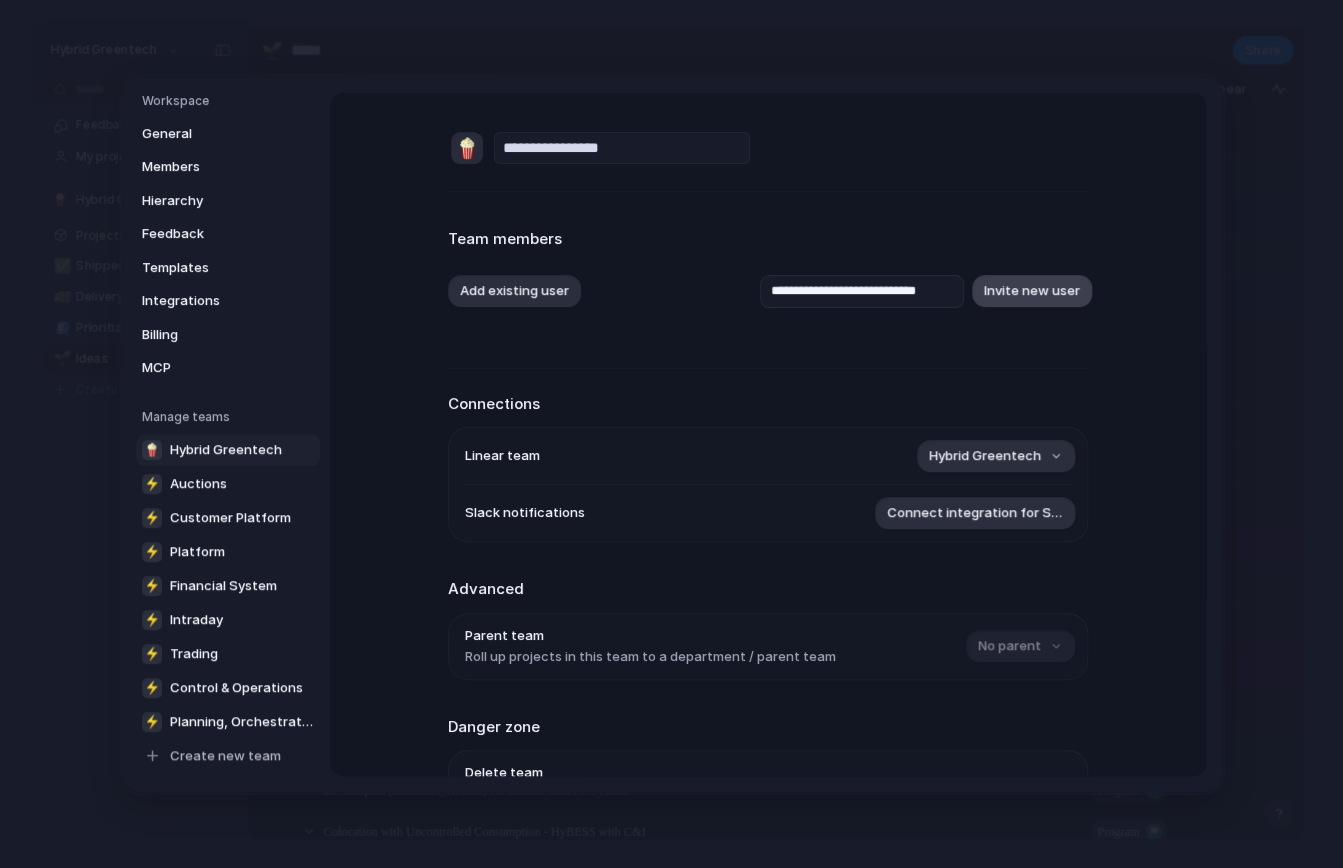 click on "Invite new user" at bounding box center [1032, 291] 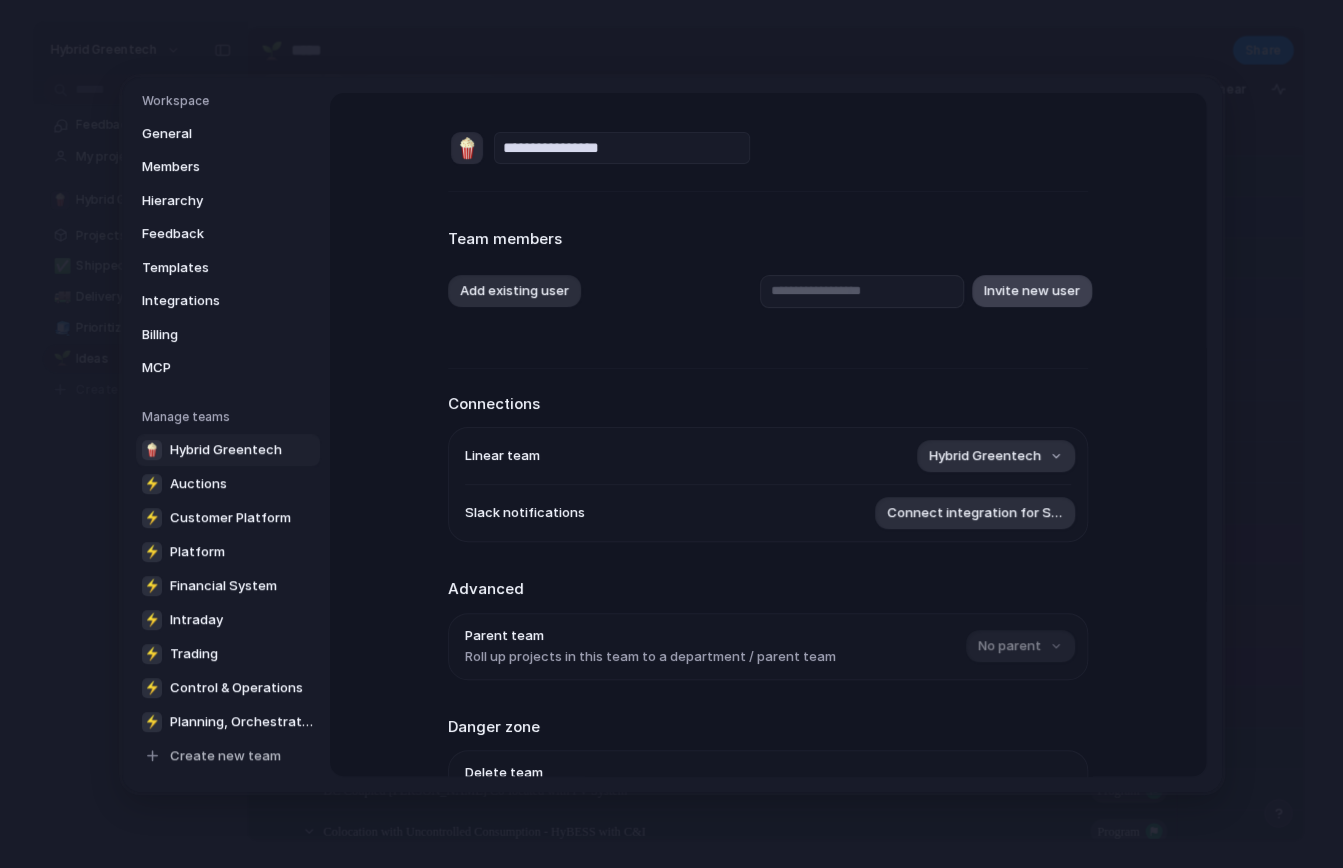 scroll, scrollTop: 0, scrollLeft: 0, axis: both 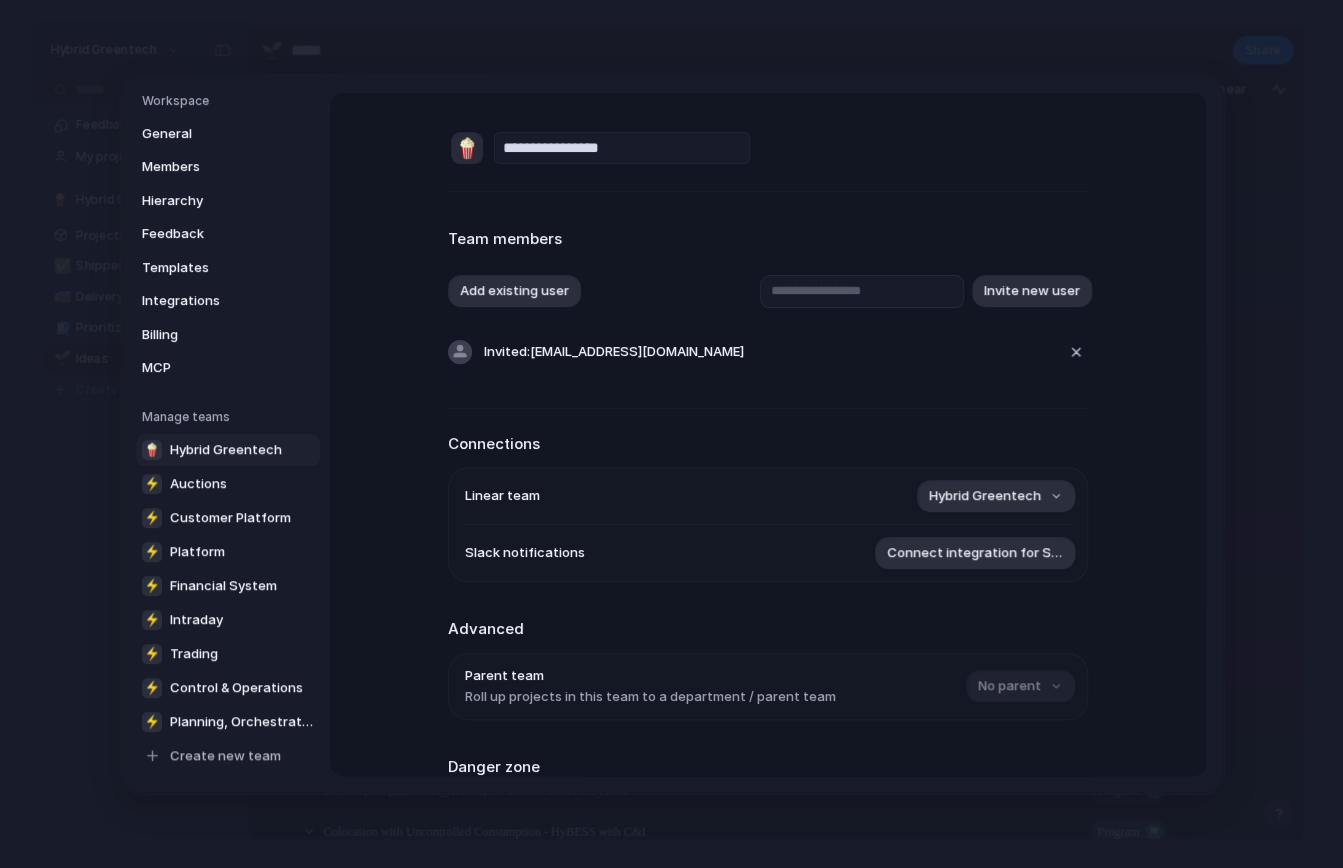 click on "**********" at bounding box center [768, 520] 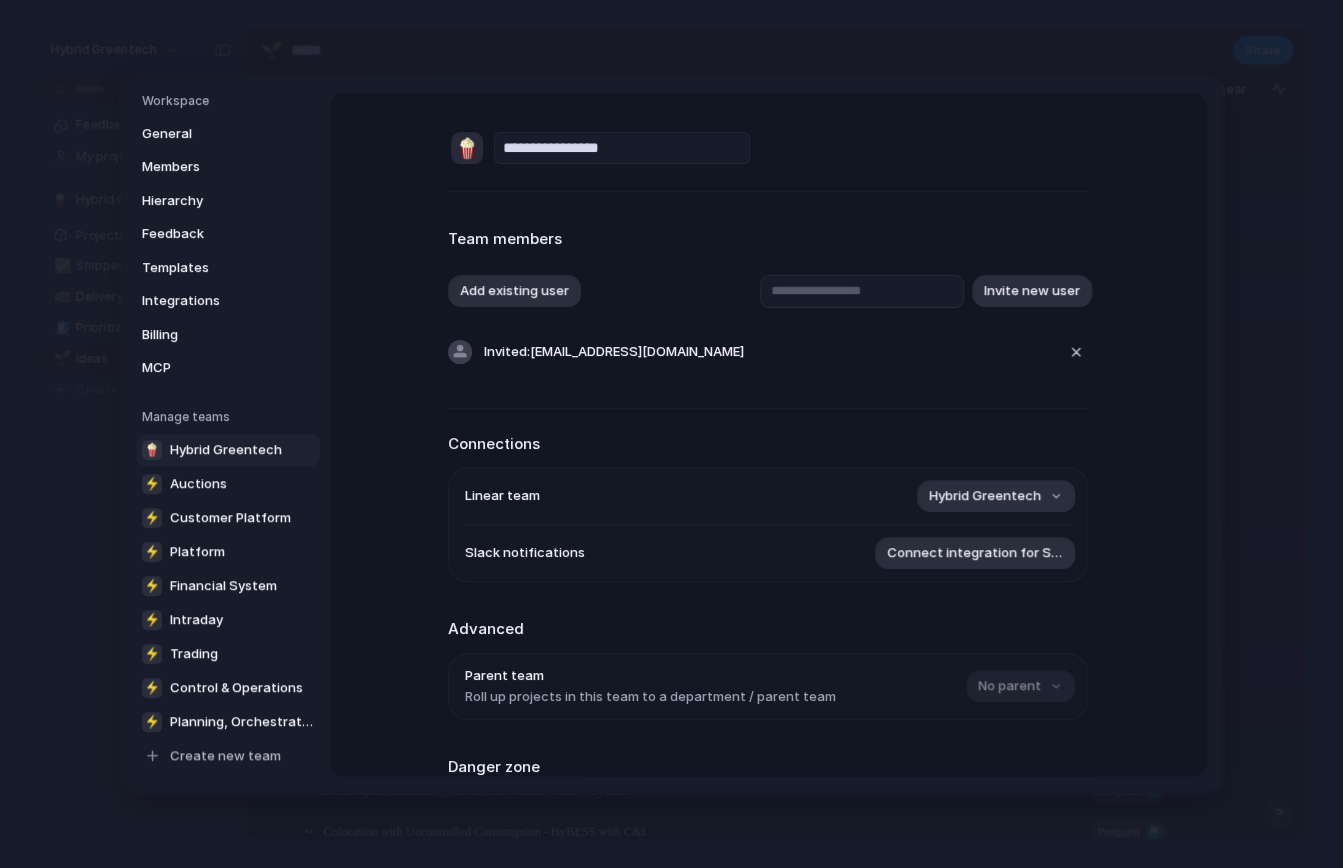 click on "Invited:  [EMAIL_ADDRESS][DOMAIN_NAME]" at bounding box center [614, 351] 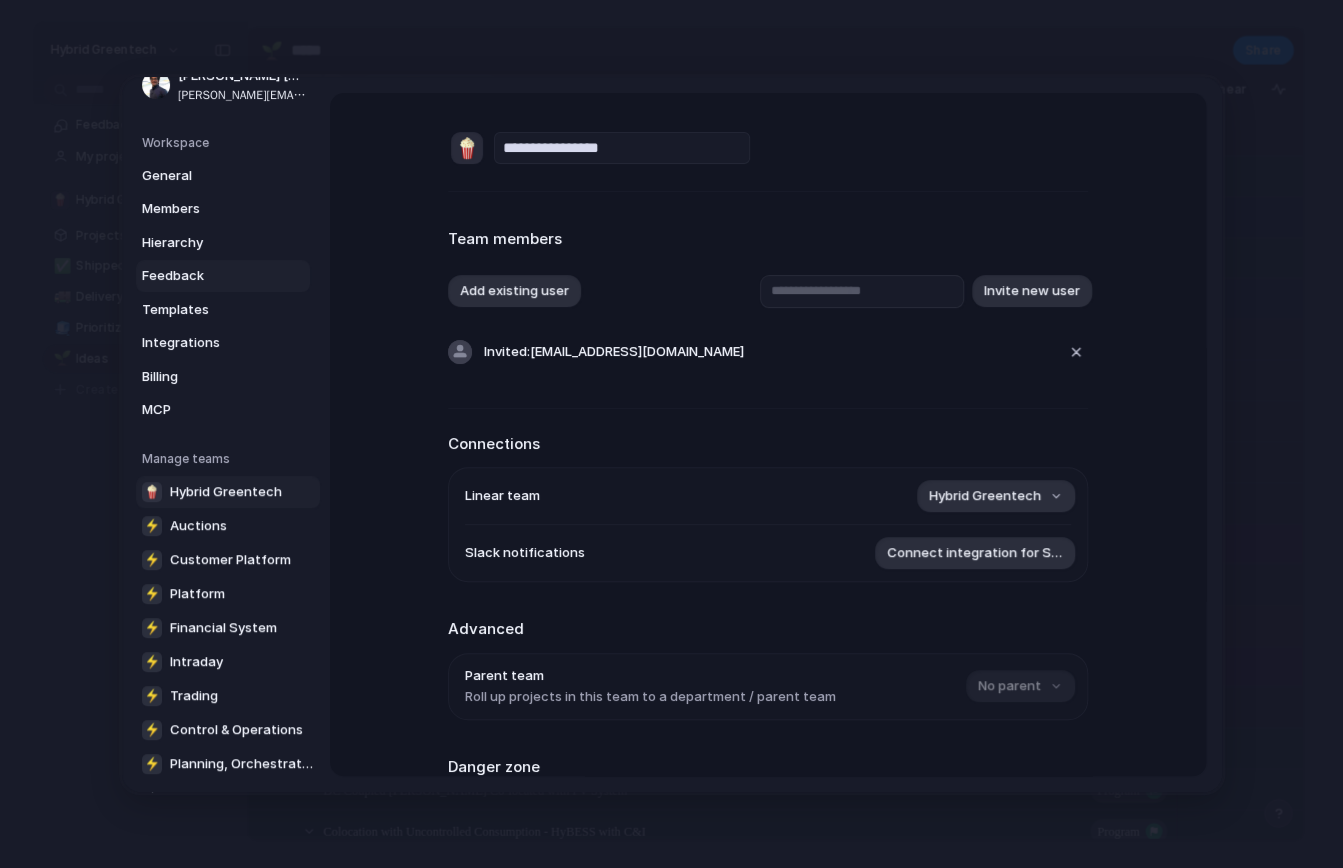 scroll, scrollTop: 0, scrollLeft: 0, axis: both 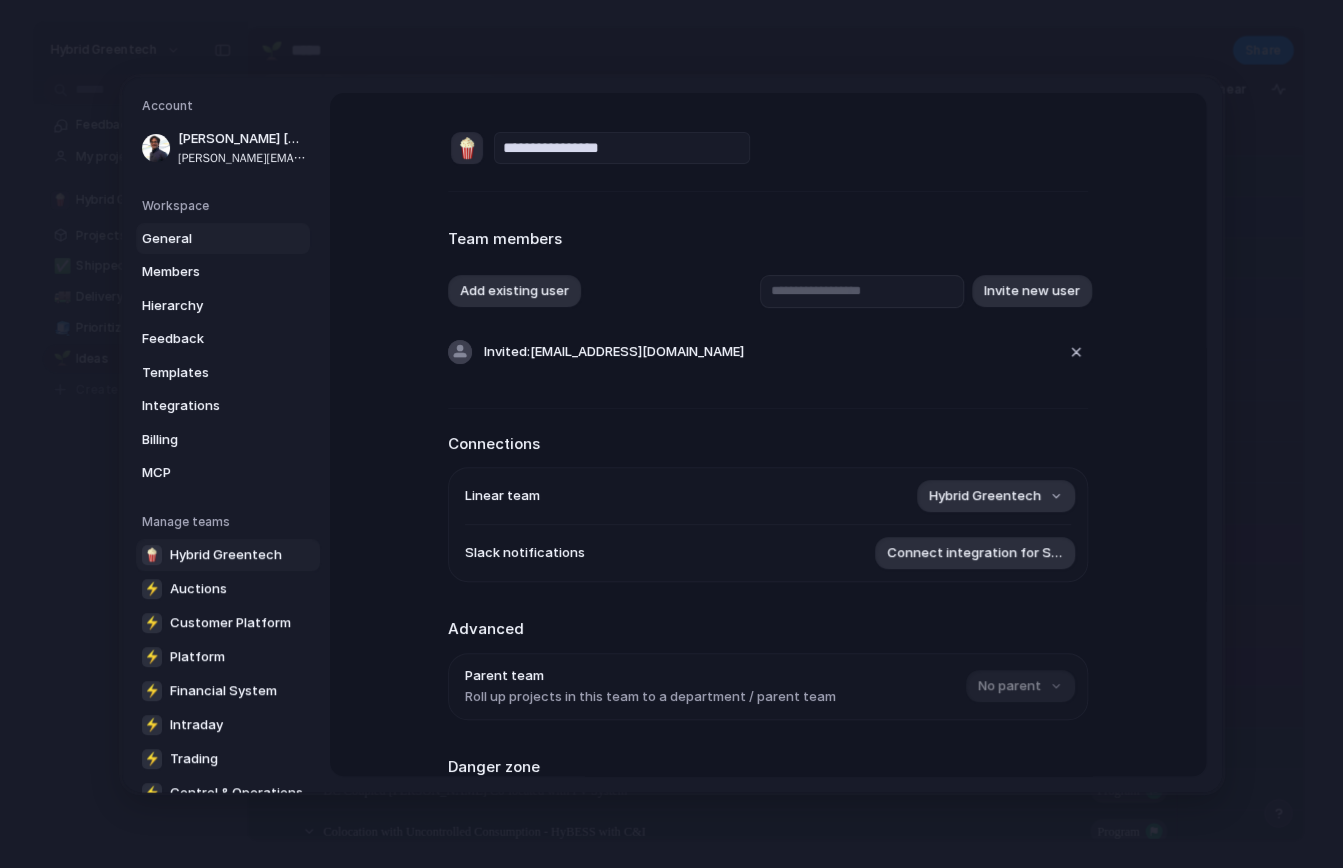 click on "General" at bounding box center [206, 238] 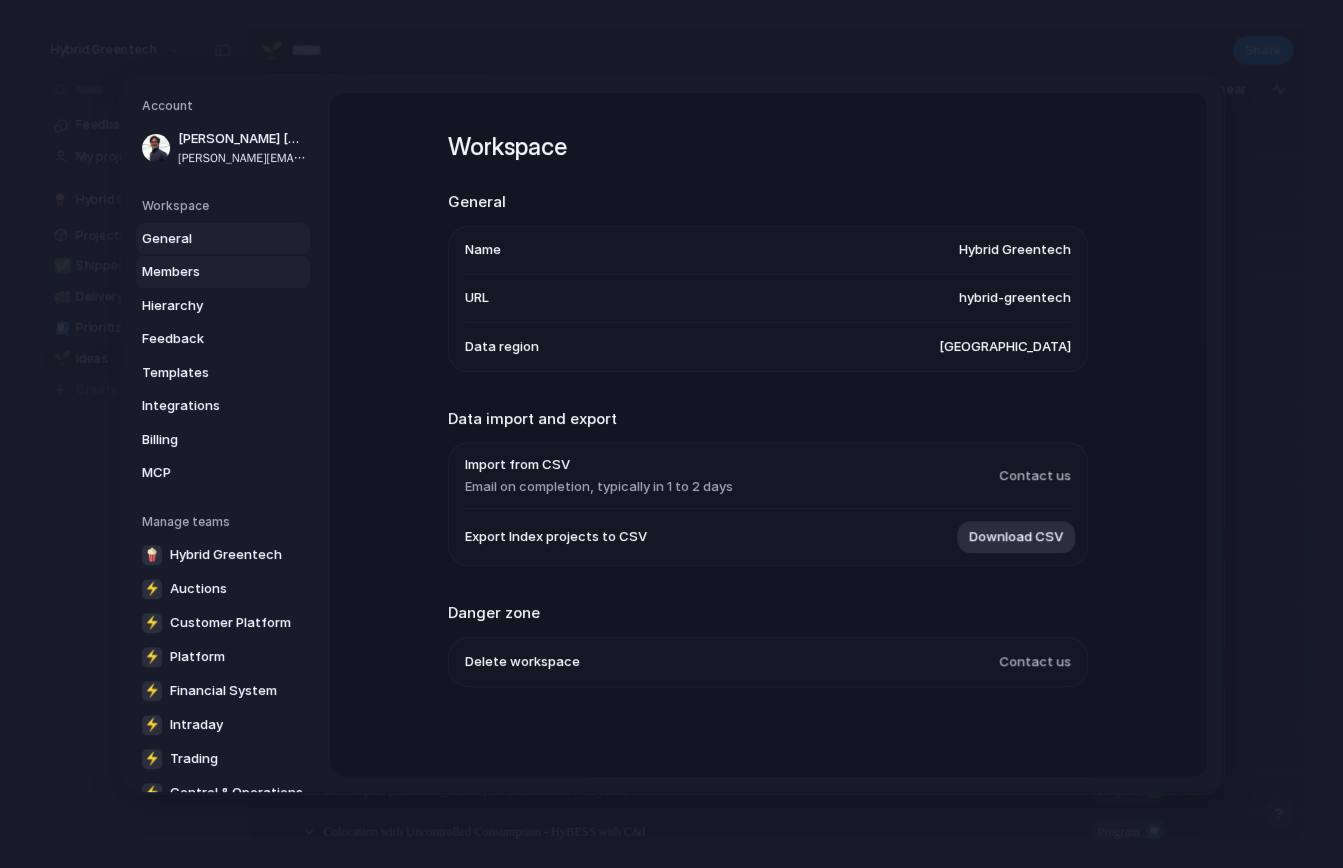 click on "Members" at bounding box center (206, 272) 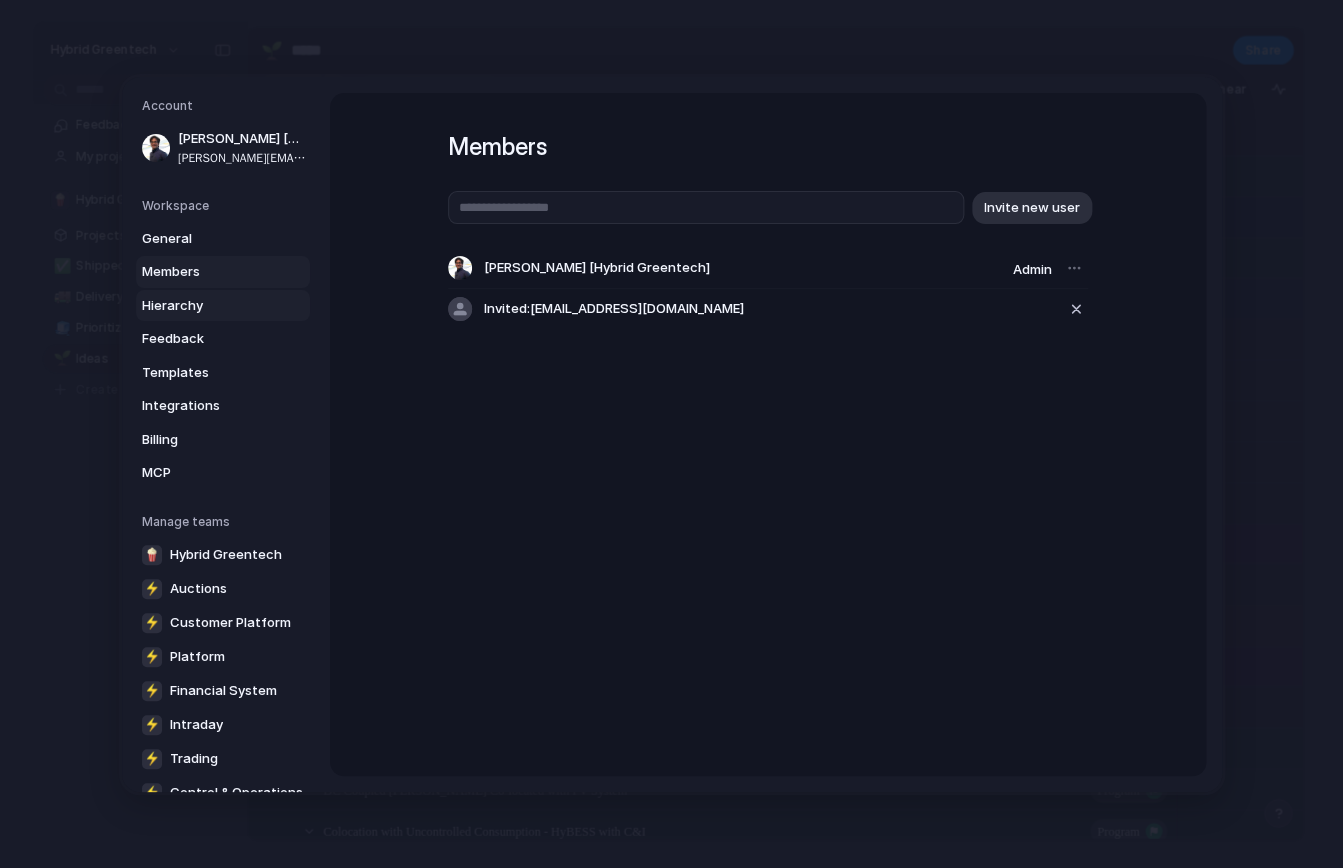 click on "Hierarchy" at bounding box center (206, 305) 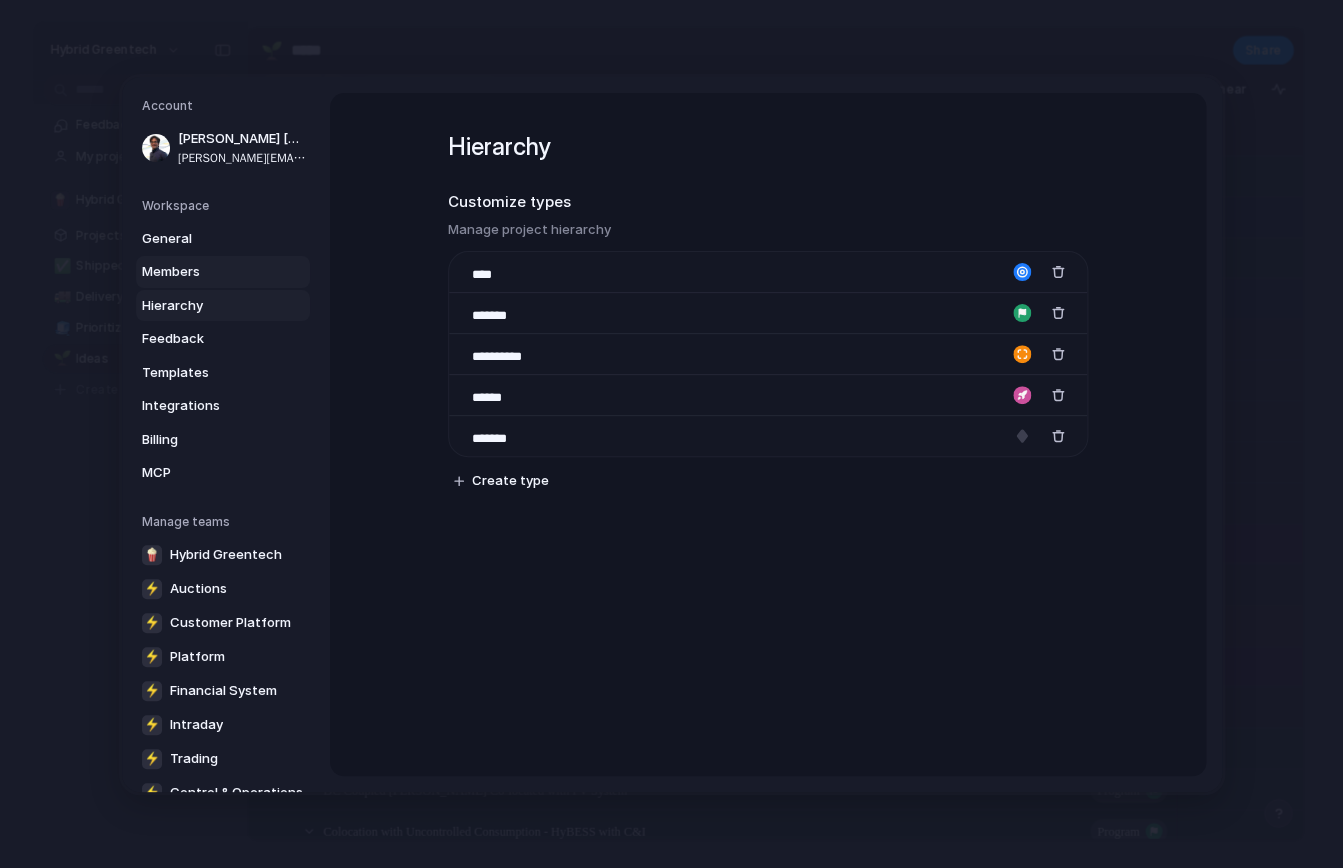 click on "Members" at bounding box center [206, 272] 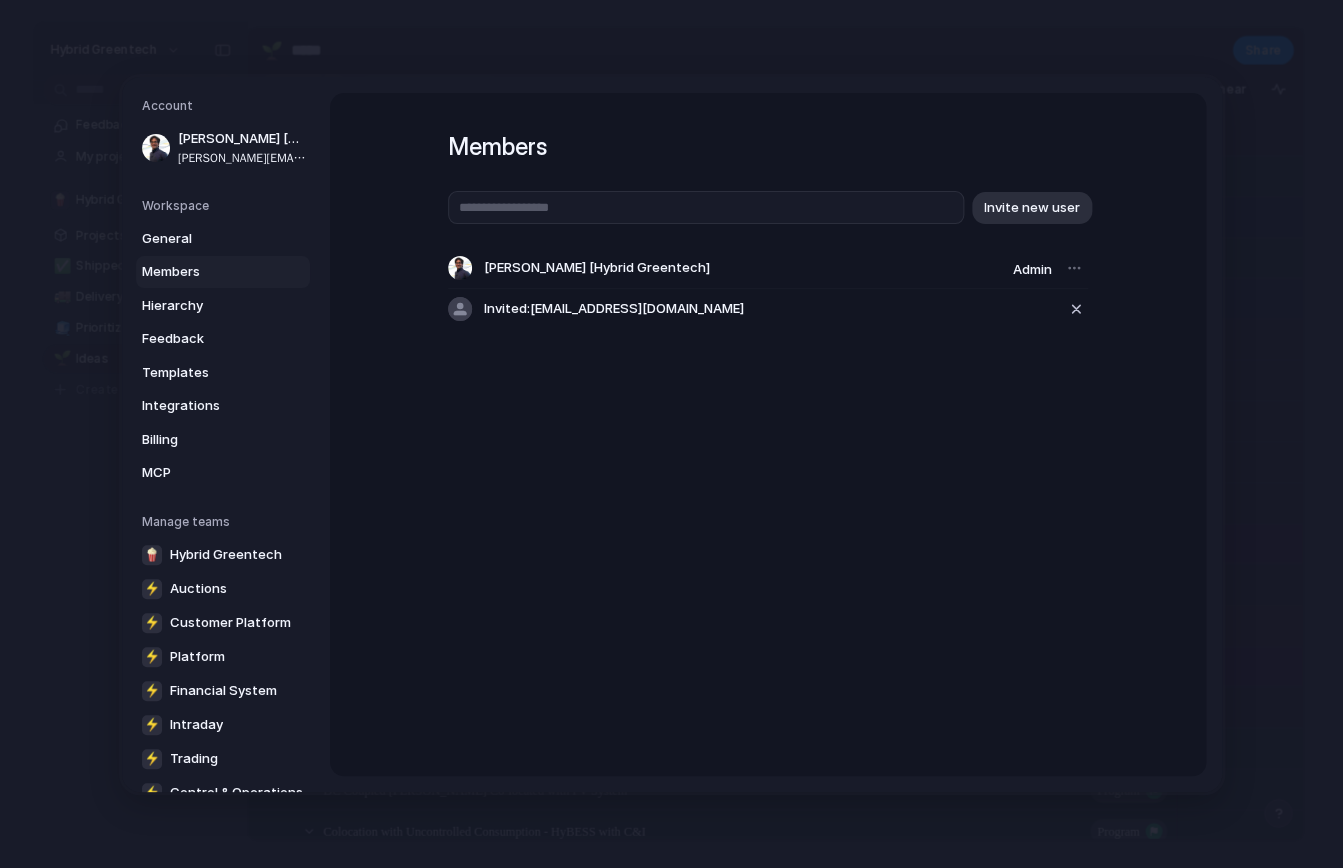 click on "Invited:  [EMAIL_ADDRESS][DOMAIN_NAME]" at bounding box center [614, 309] 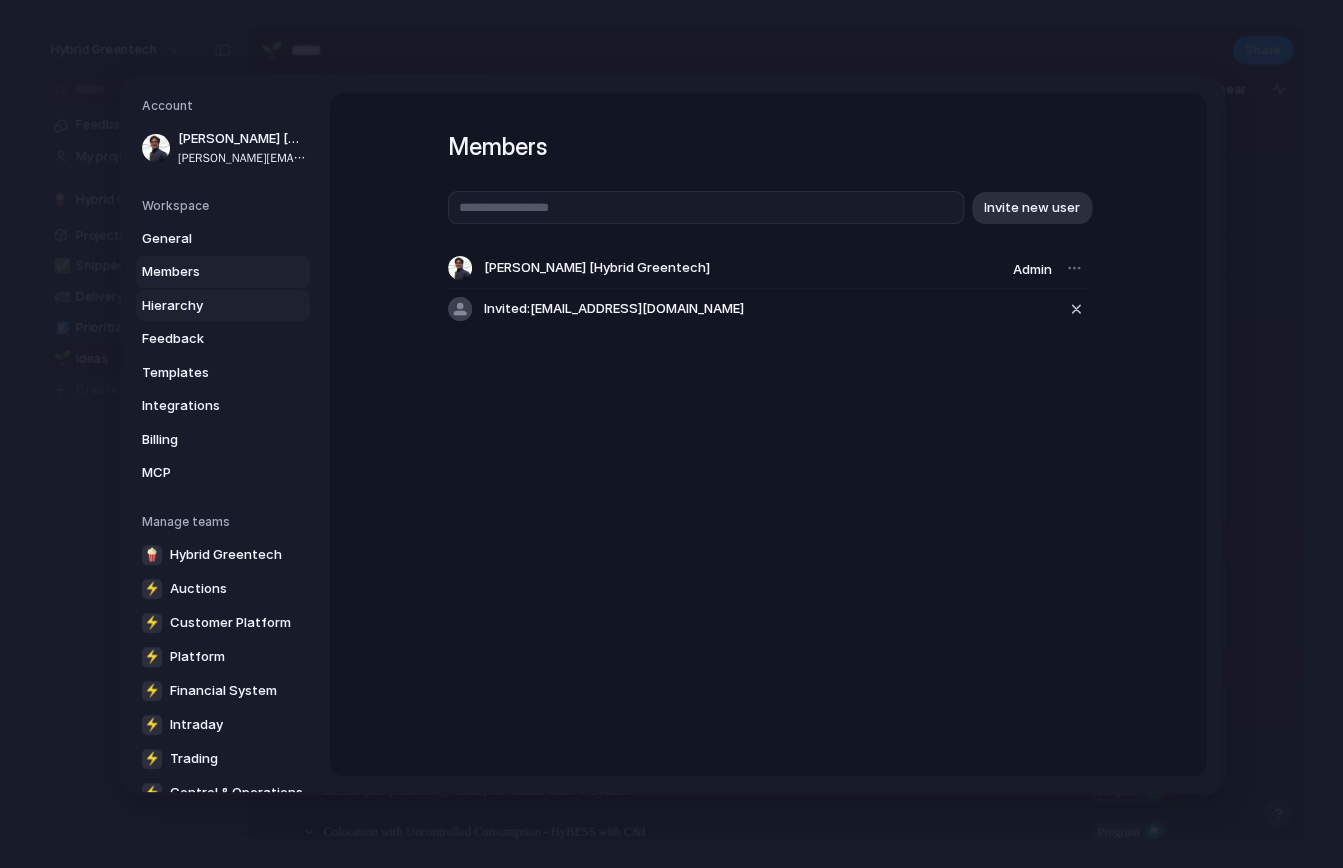 click on "Hierarchy" at bounding box center (206, 305) 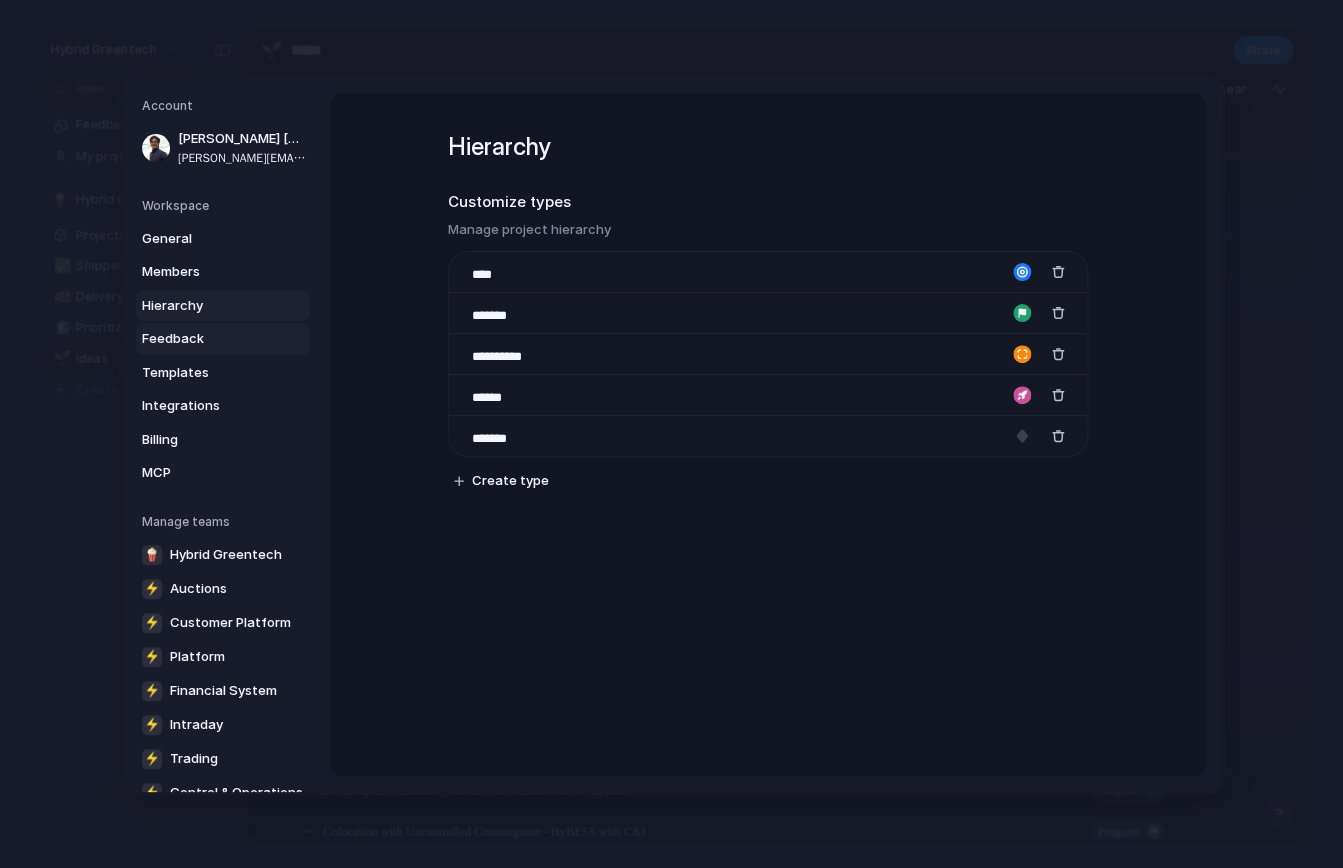 click on "Feedback" at bounding box center (206, 339) 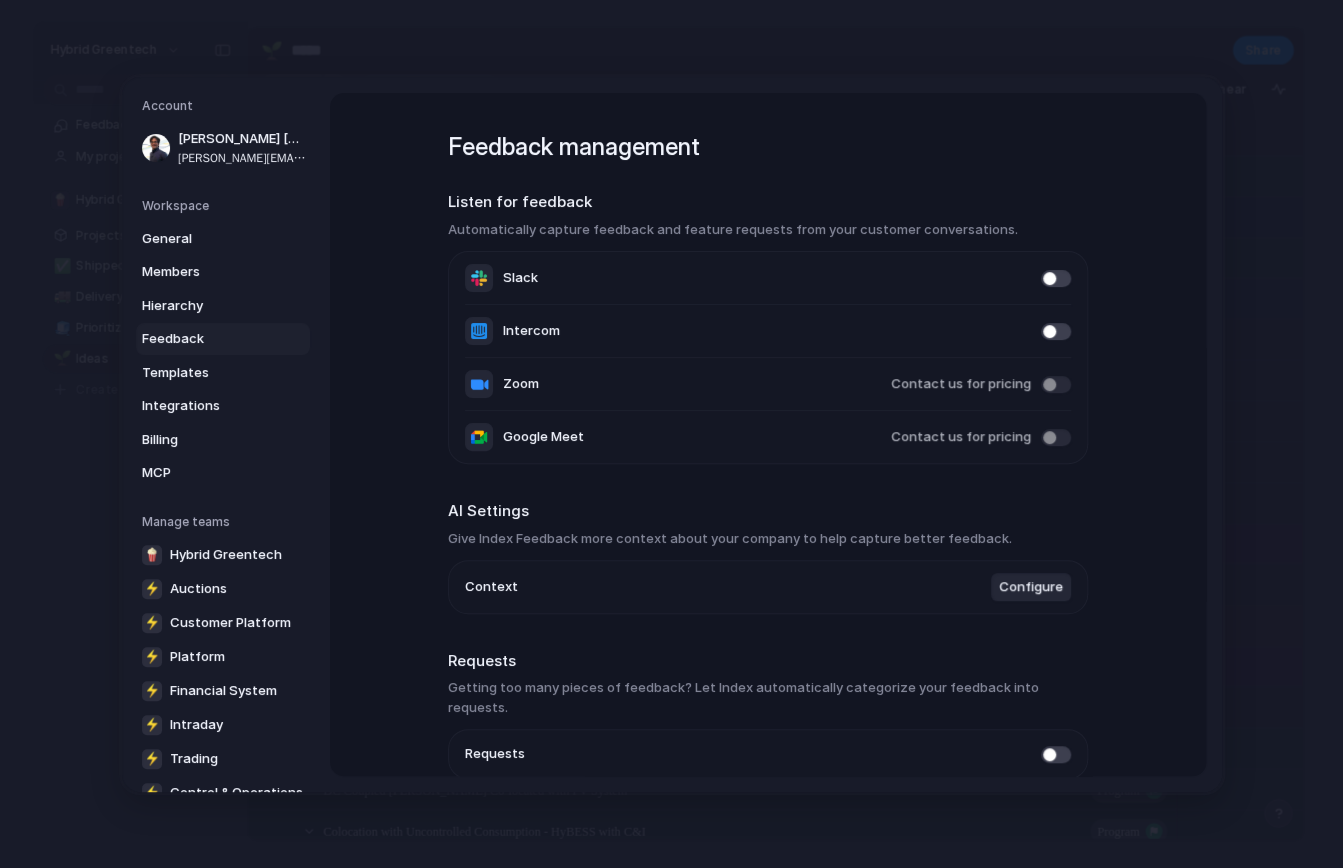 scroll, scrollTop: 78, scrollLeft: 0, axis: vertical 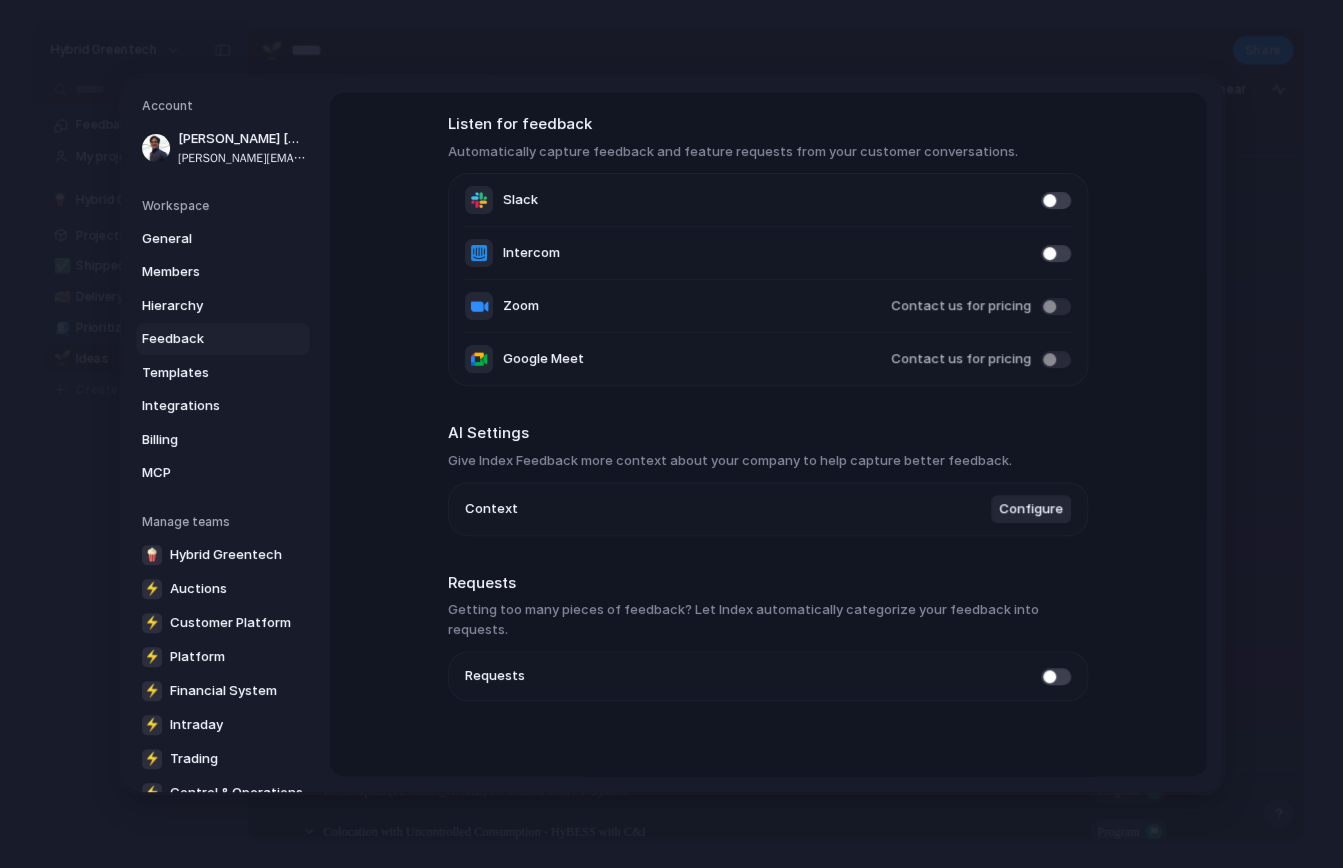 drag, startPoint x: 934, startPoint y: 609, endPoint x: 786, endPoint y: 605, distance: 148.05405 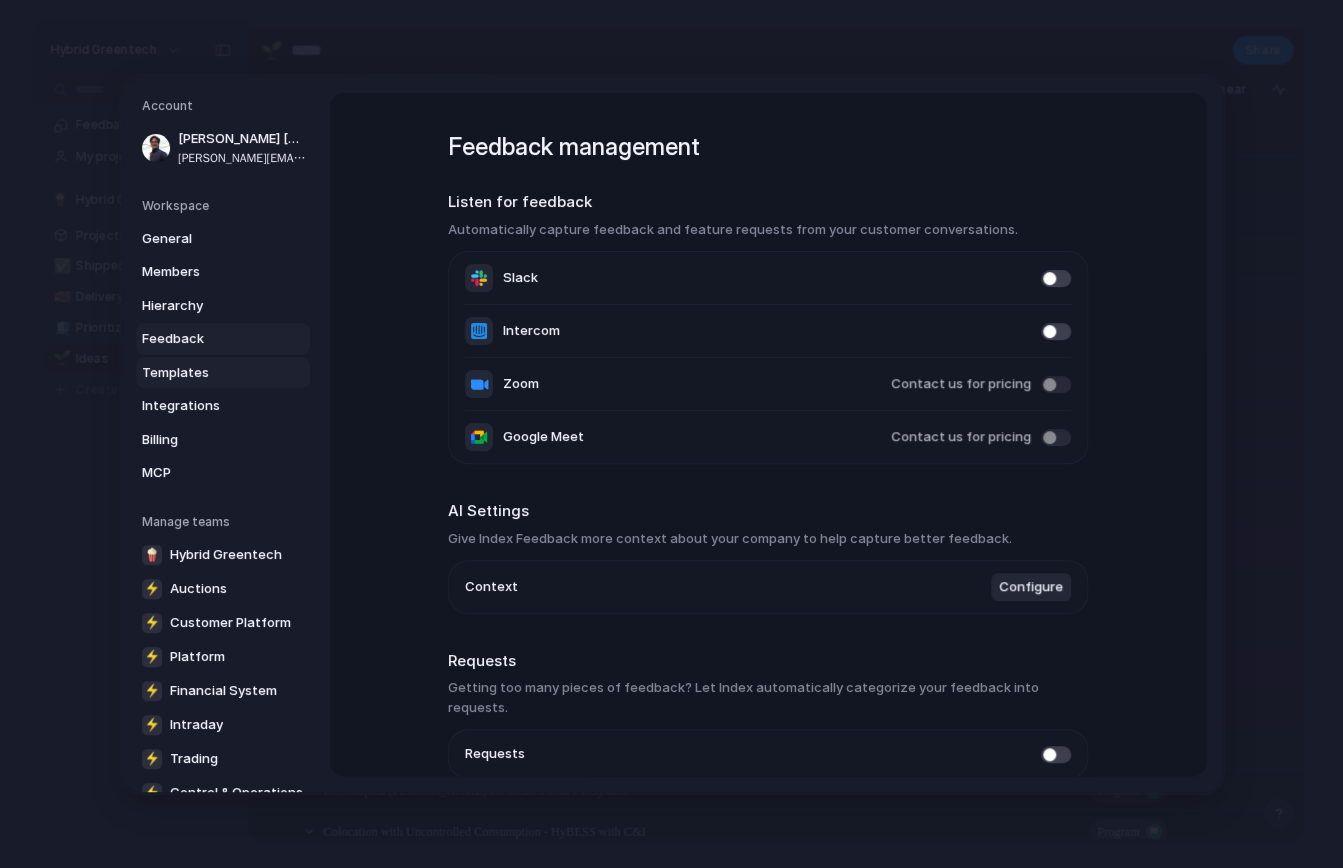 click on "Templates" at bounding box center [206, 372] 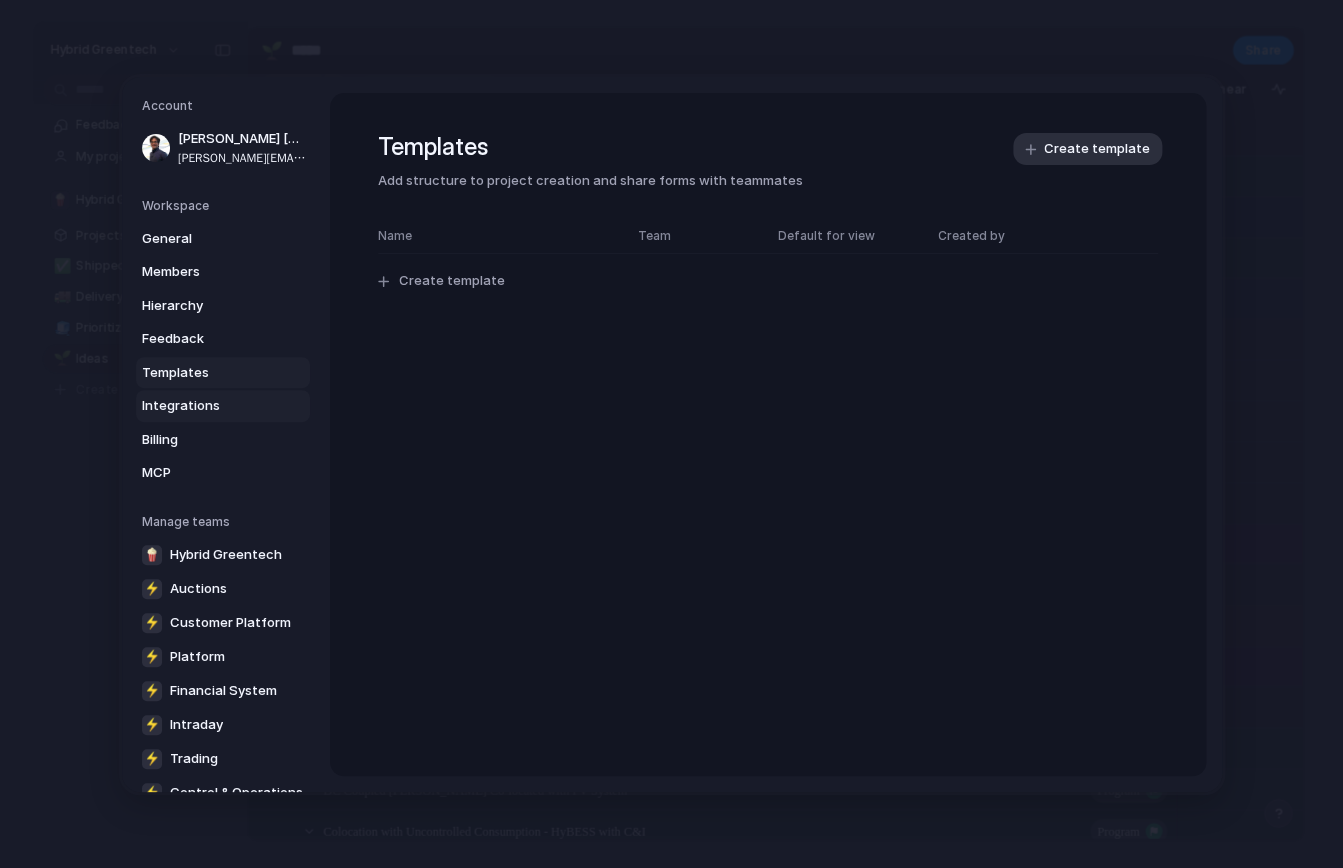 click on "Integrations" at bounding box center (206, 406) 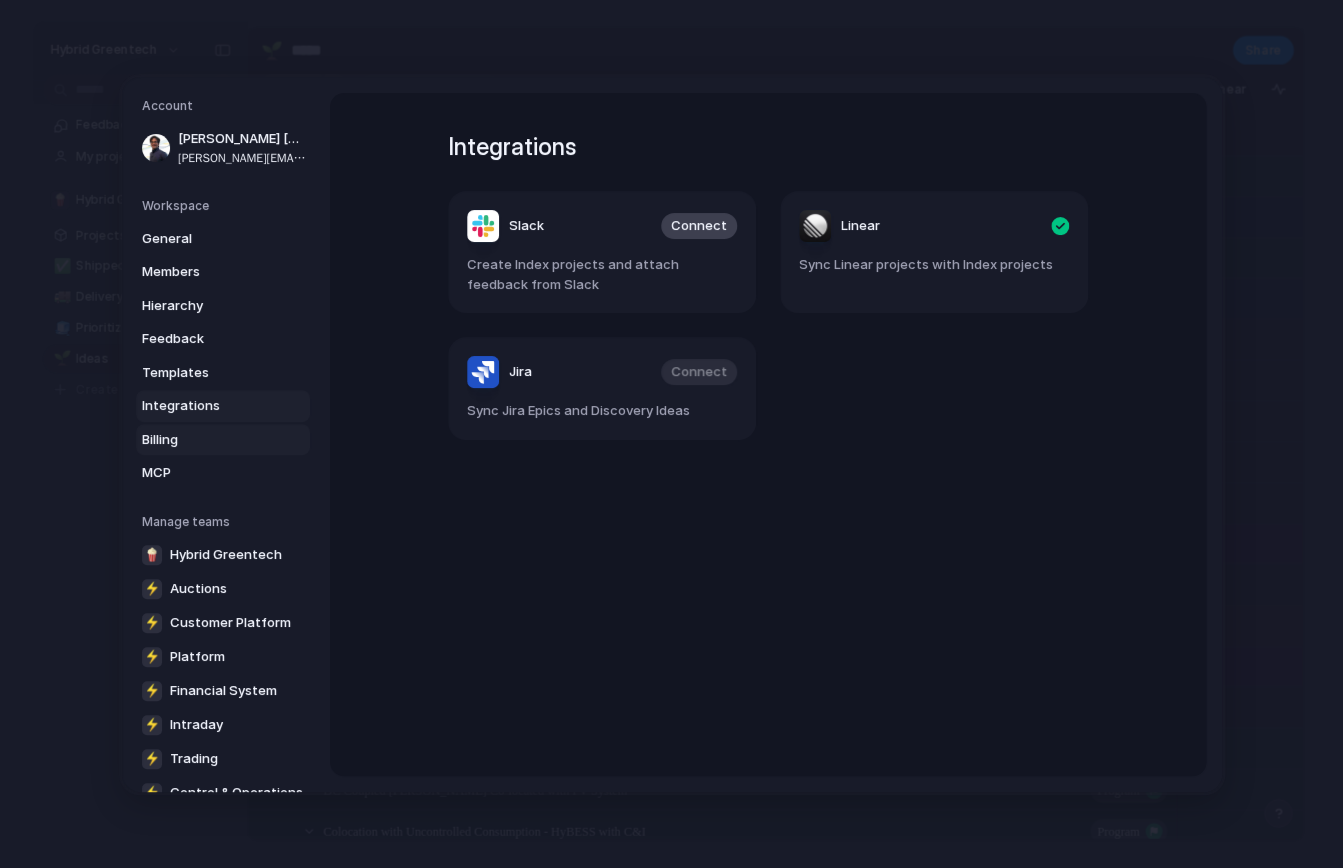 click on "Billing" at bounding box center (206, 439) 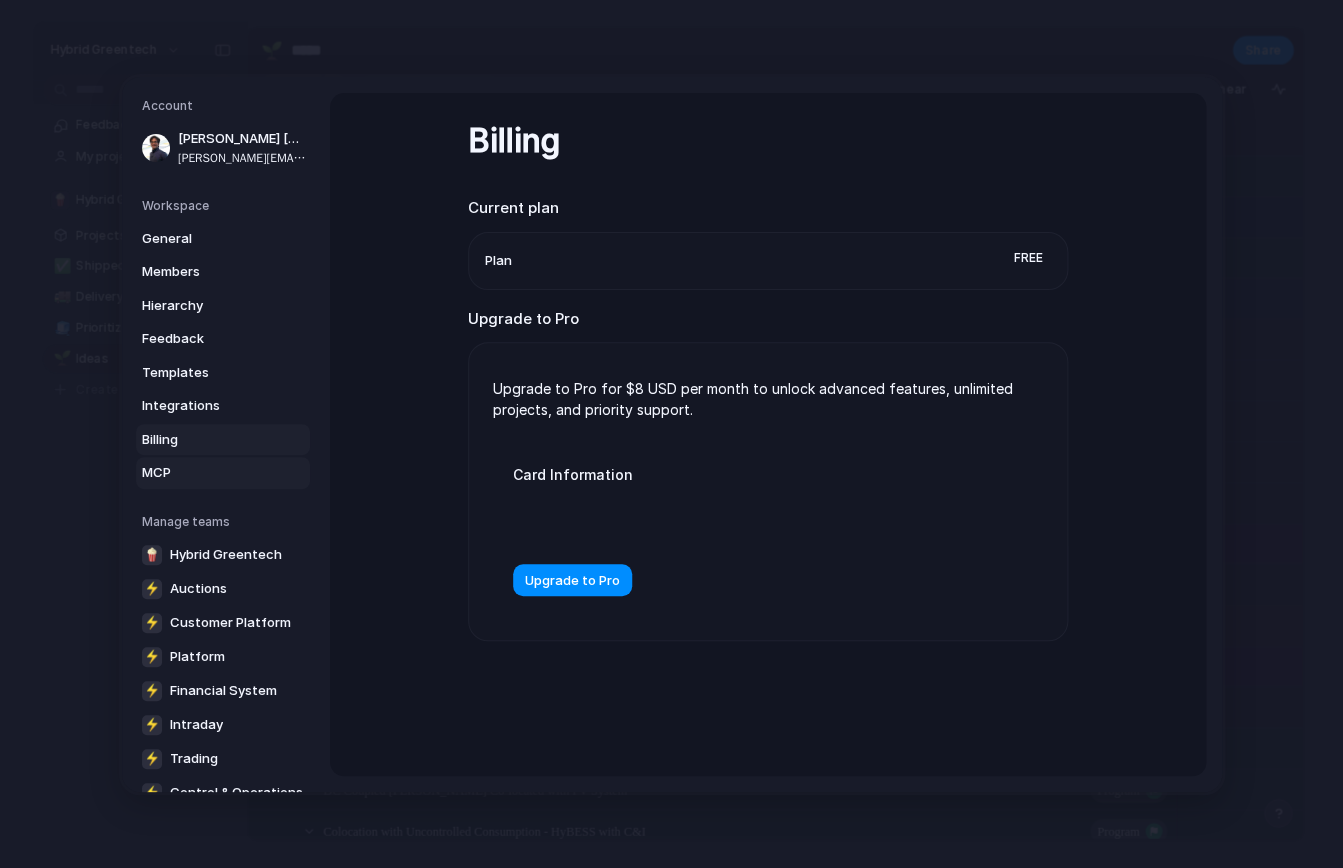 click on "MCP" at bounding box center [206, 473] 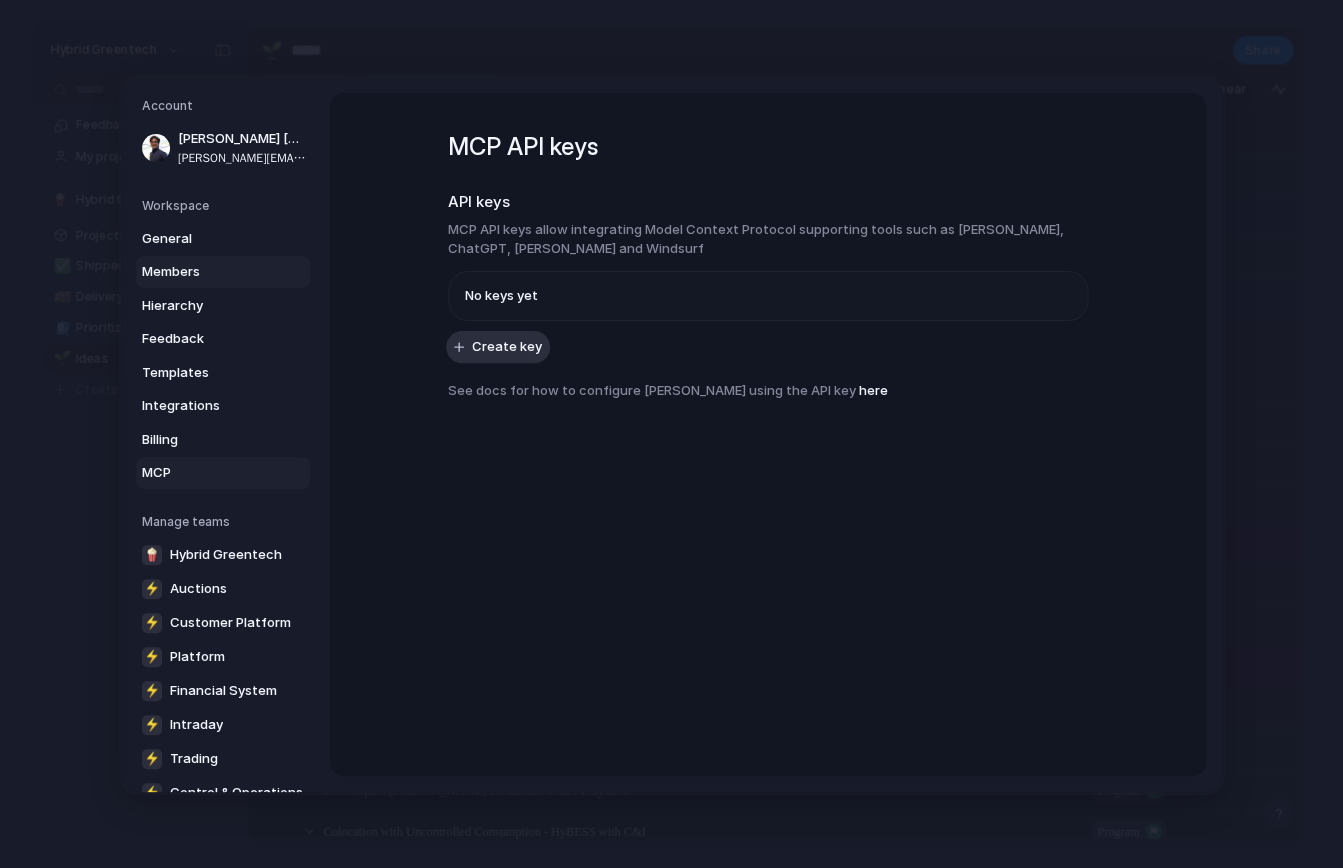 click on "Members" at bounding box center (206, 272) 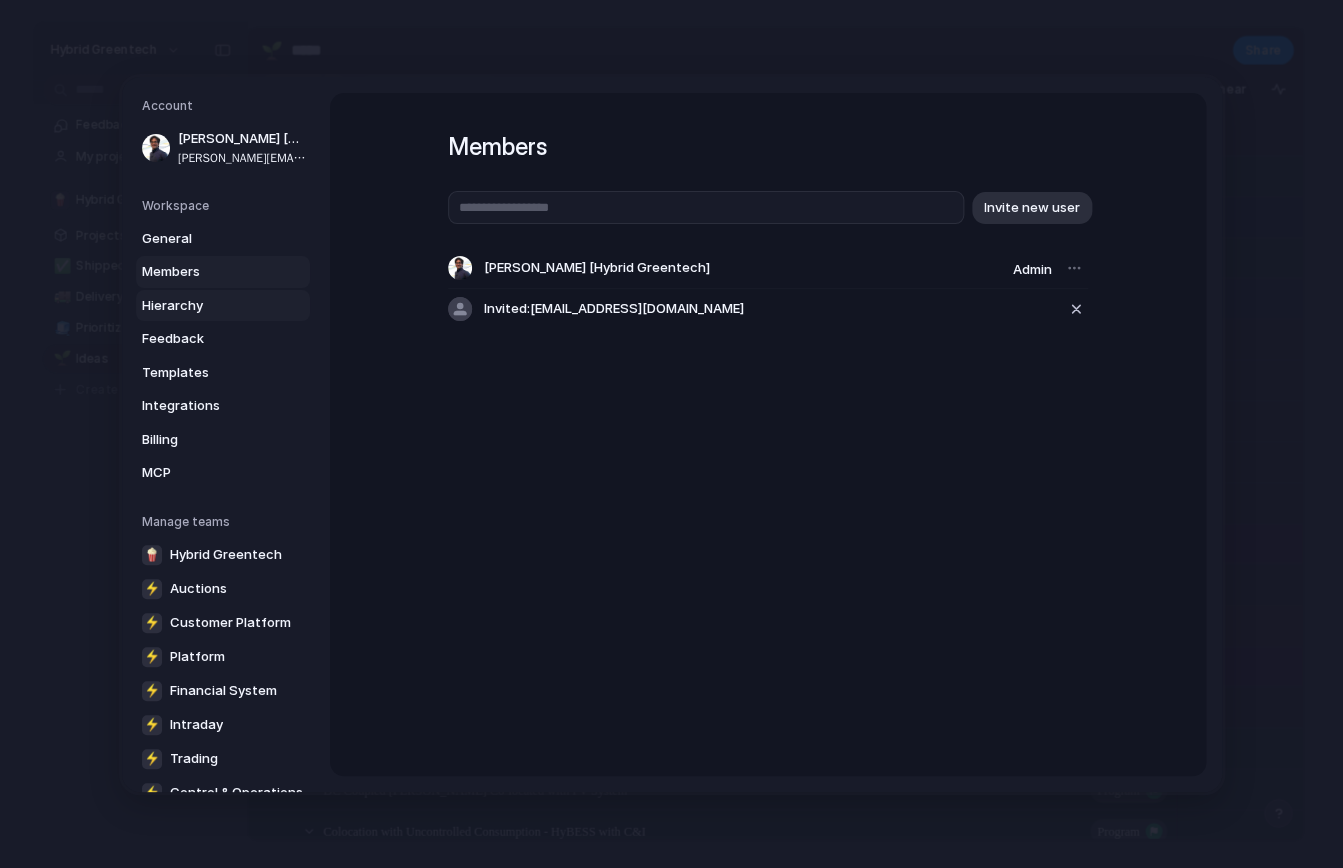 click on "Hierarchy" at bounding box center (206, 305) 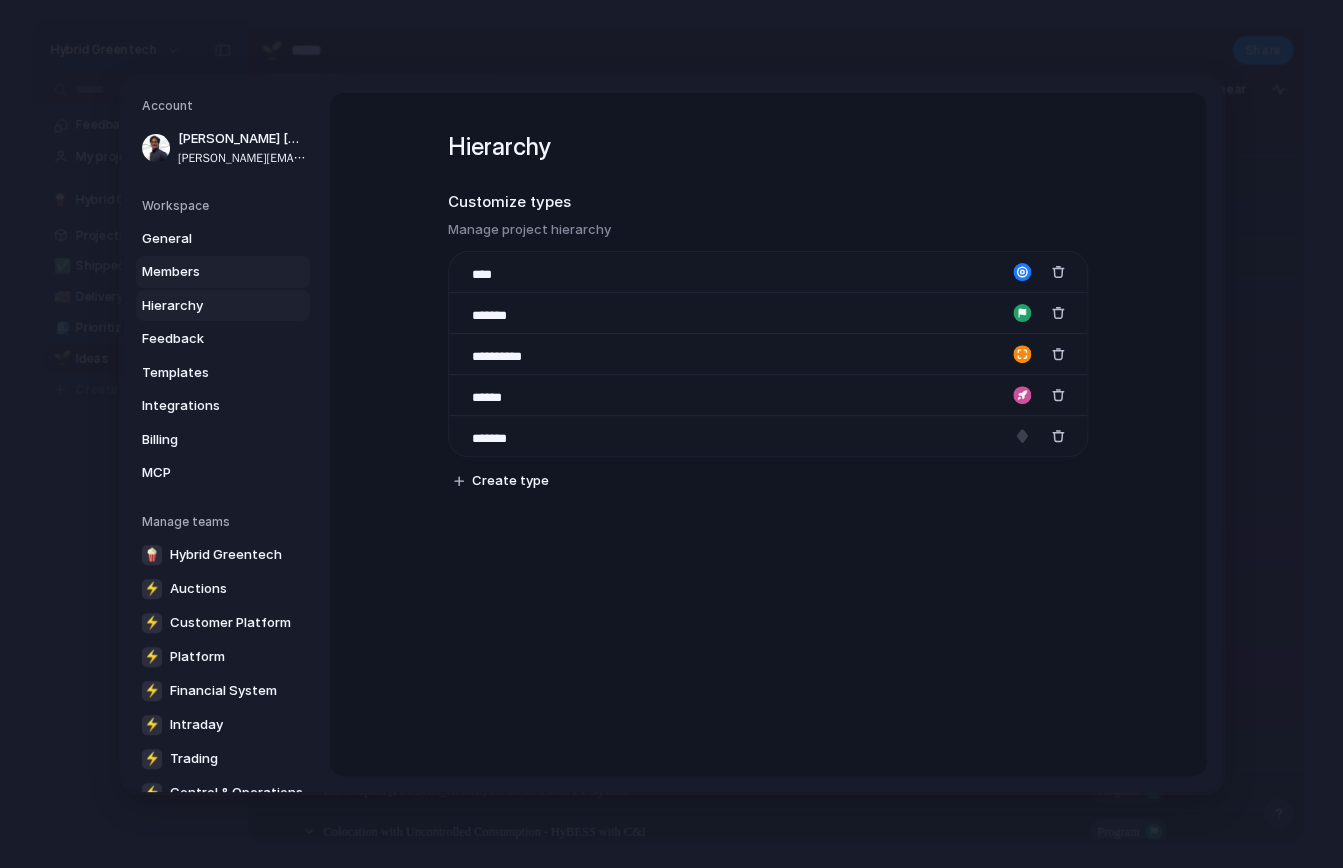 click on "Members" at bounding box center (206, 272) 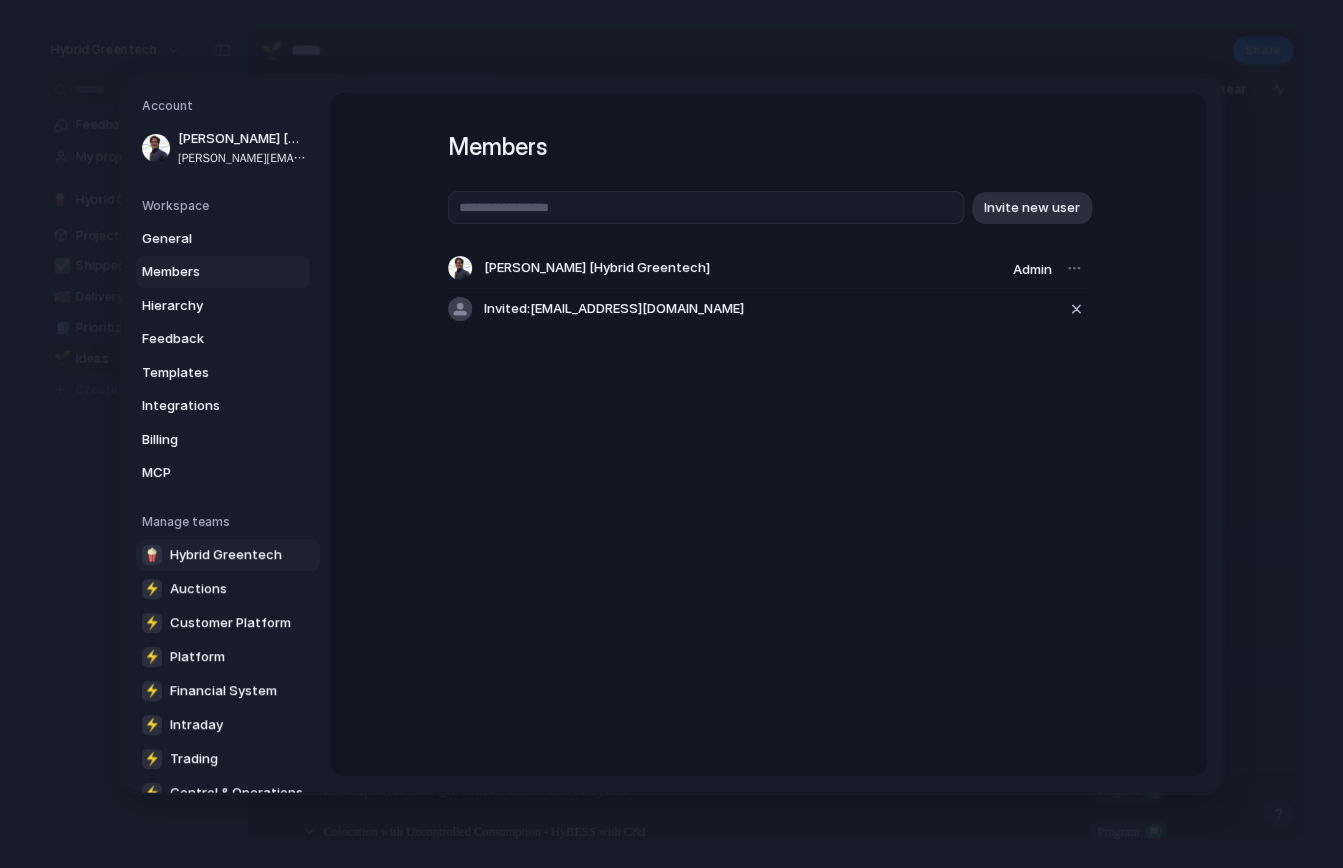 click on "Hybrid Greentech" at bounding box center [226, 554] 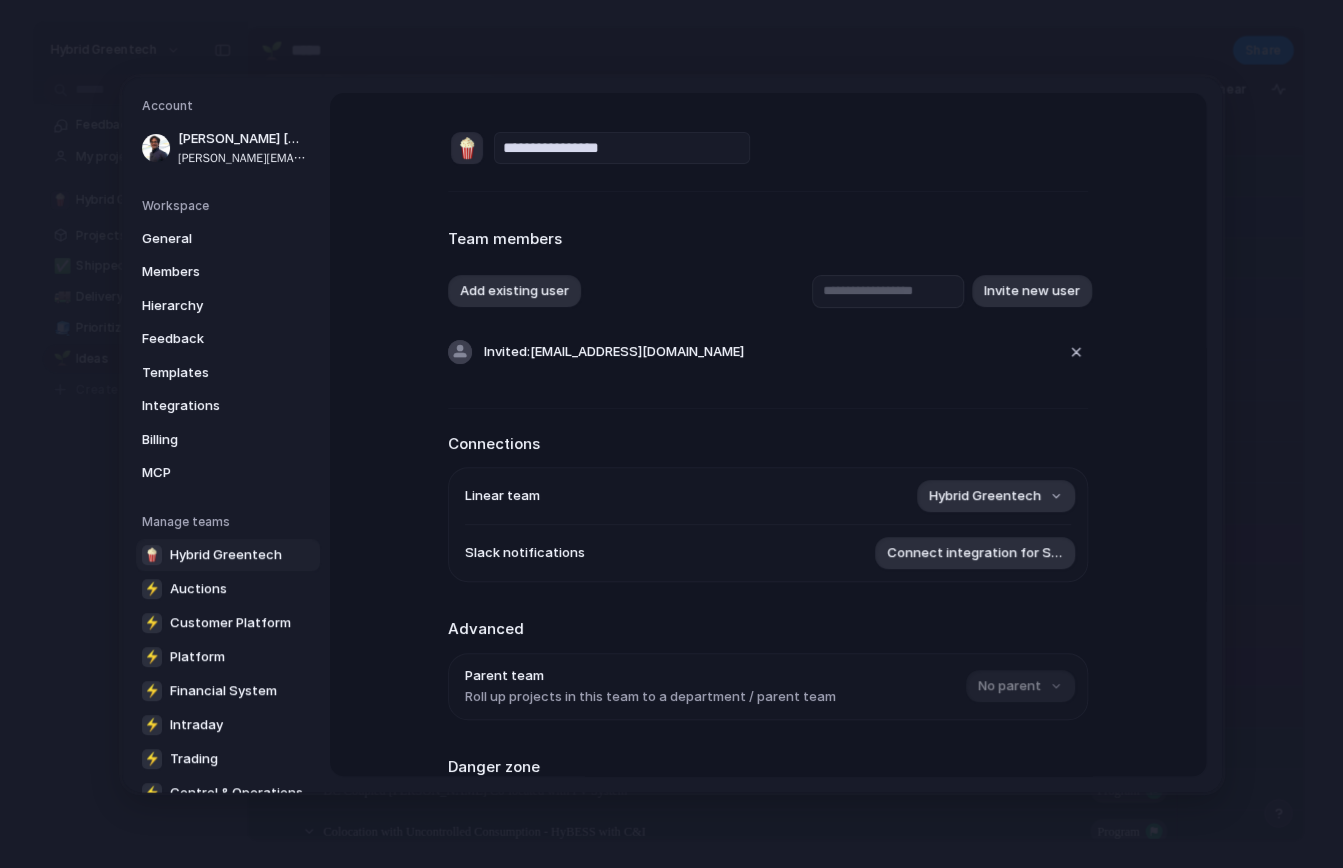 drag, startPoint x: 517, startPoint y: 350, endPoint x: 784, endPoint y: 368, distance: 267.60605 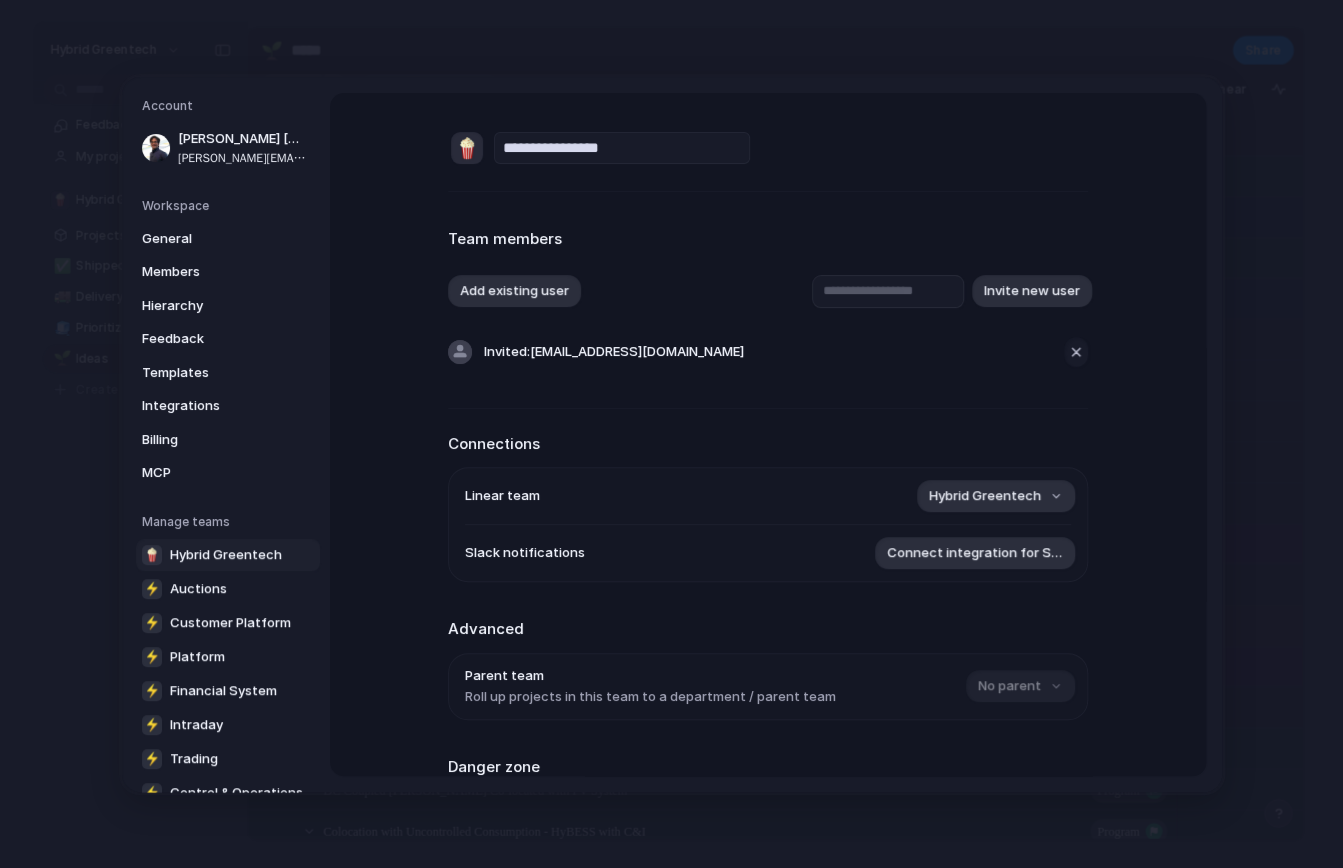 click at bounding box center [1076, 351] 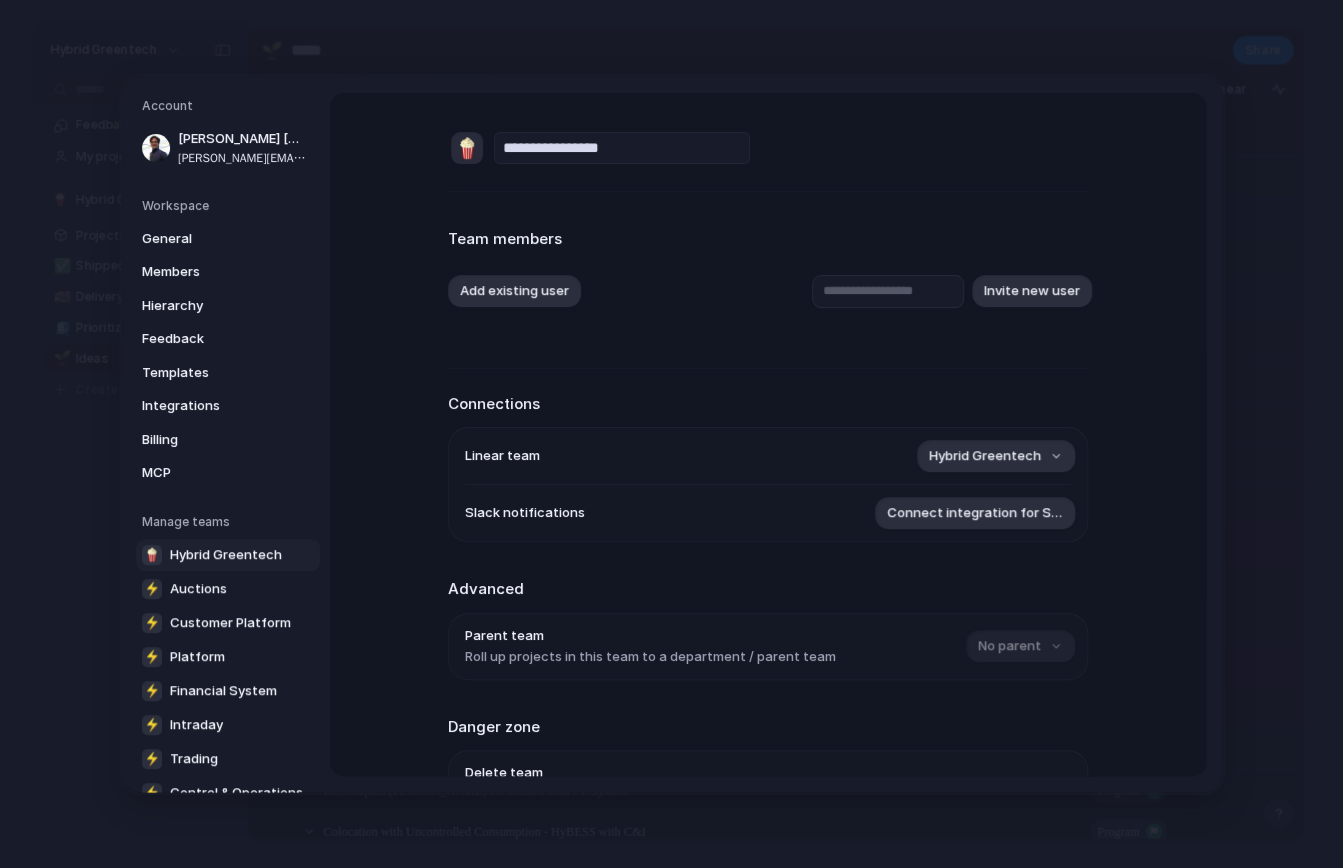 click on "**********" at bounding box center [768, 434] 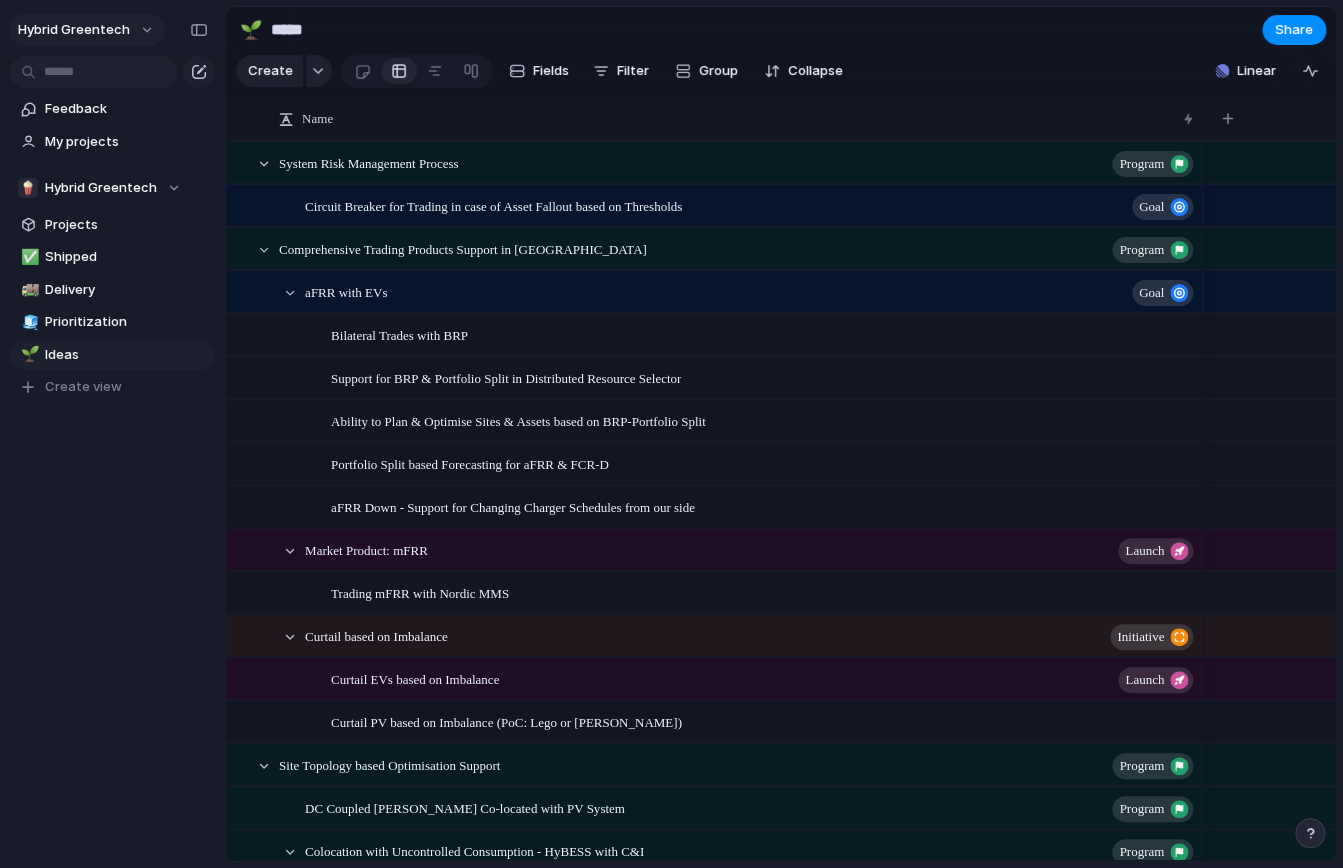 click on "Hybrid Greentech" at bounding box center (74, 30) 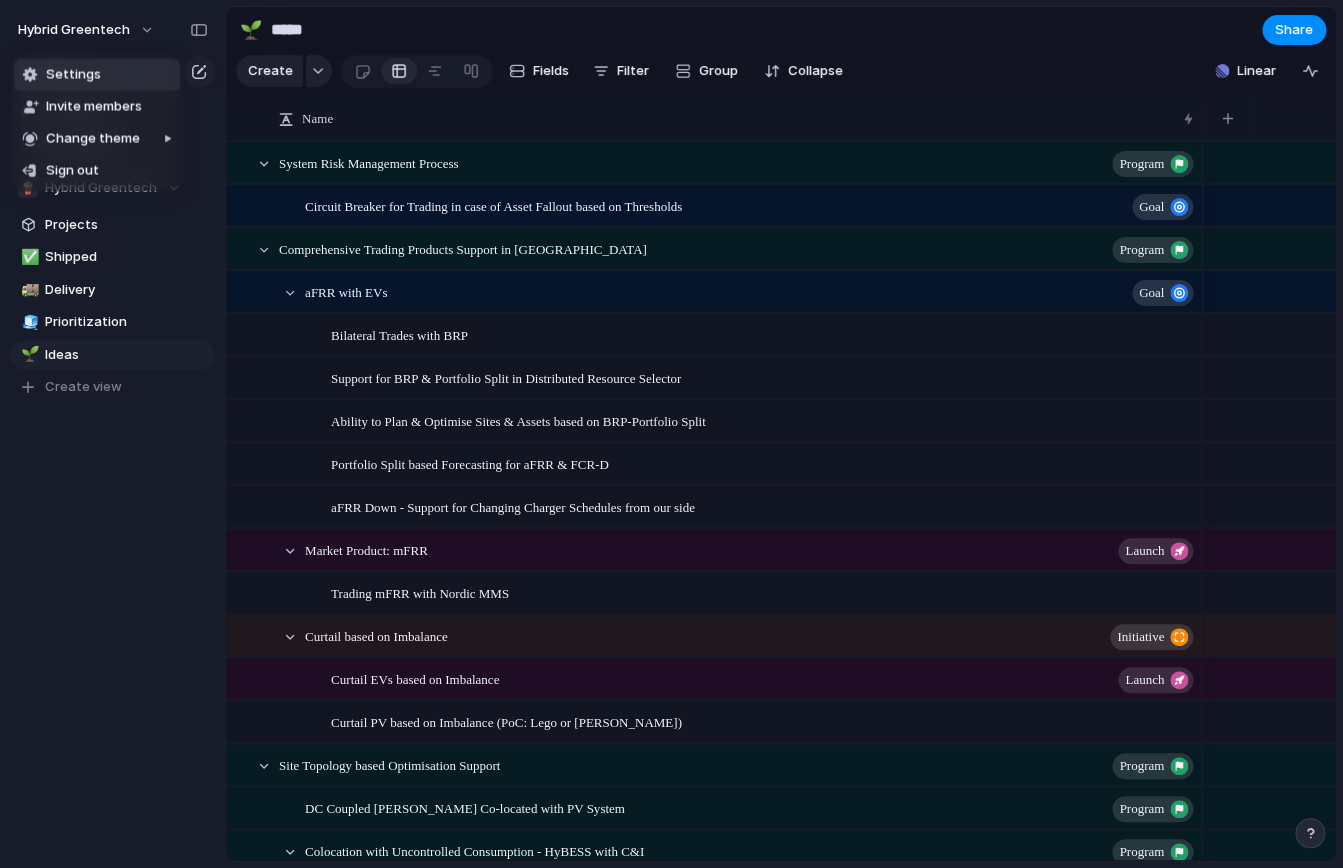 click on "Settings" at bounding box center [97, 75] 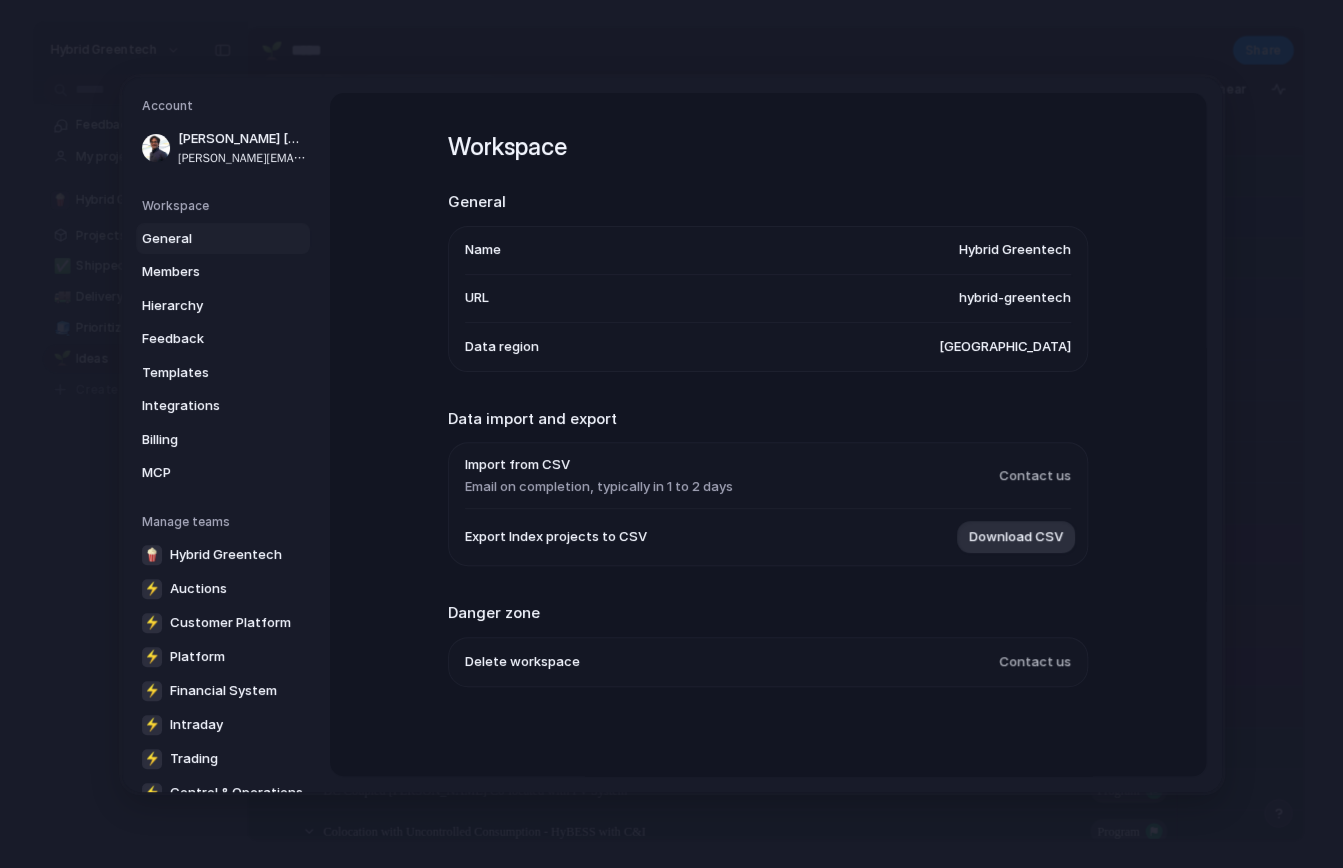 scroll, scrollTop: 4, scrollLeft: 0, axis: vertical 